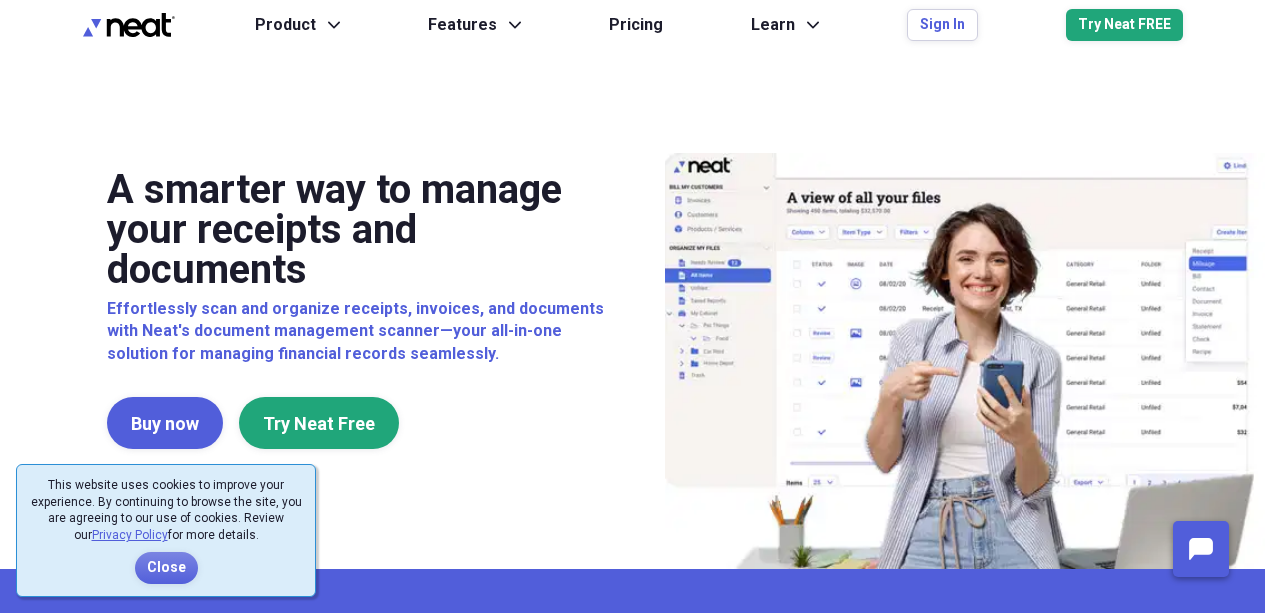 scroll, scrollTop: 0, scrollLeft: 0, axis: both 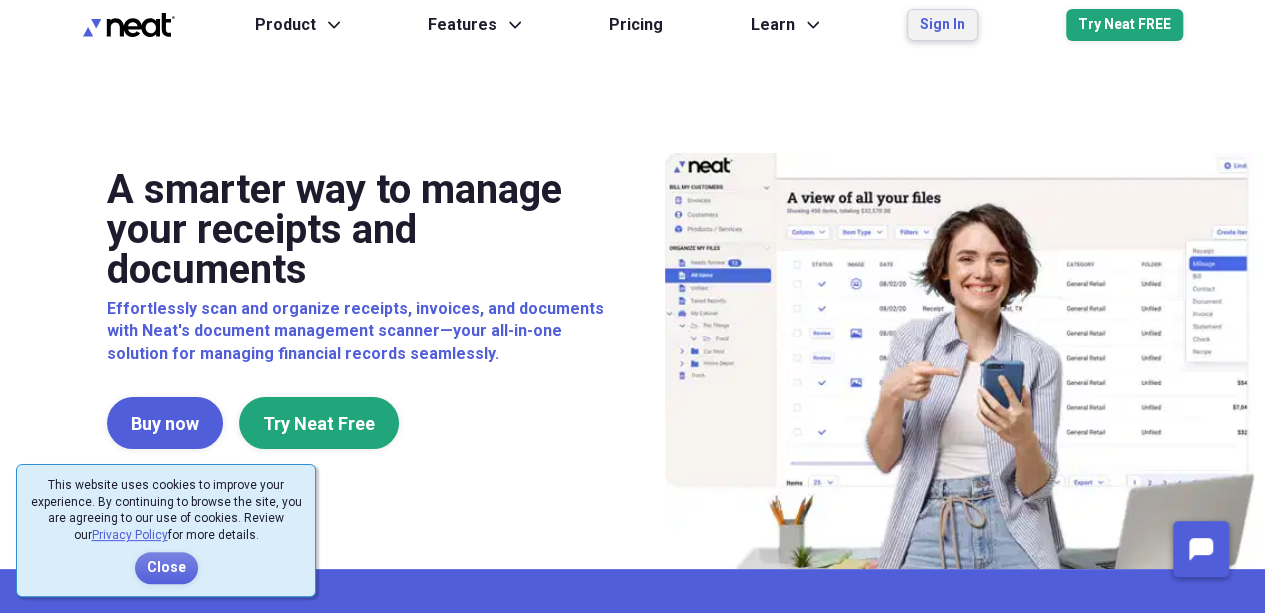 click on "Sign In" at bounding box center (942, 25) 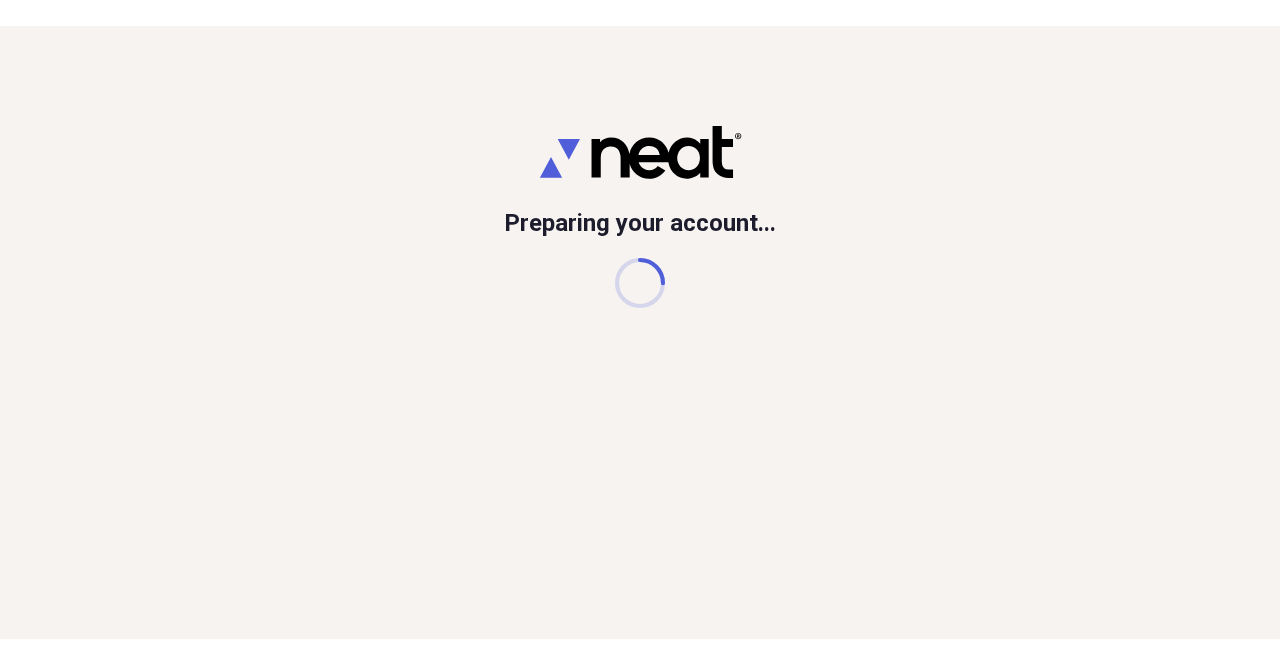 scroll, scrollTop: 0, scrollLeft: 0, axis: both 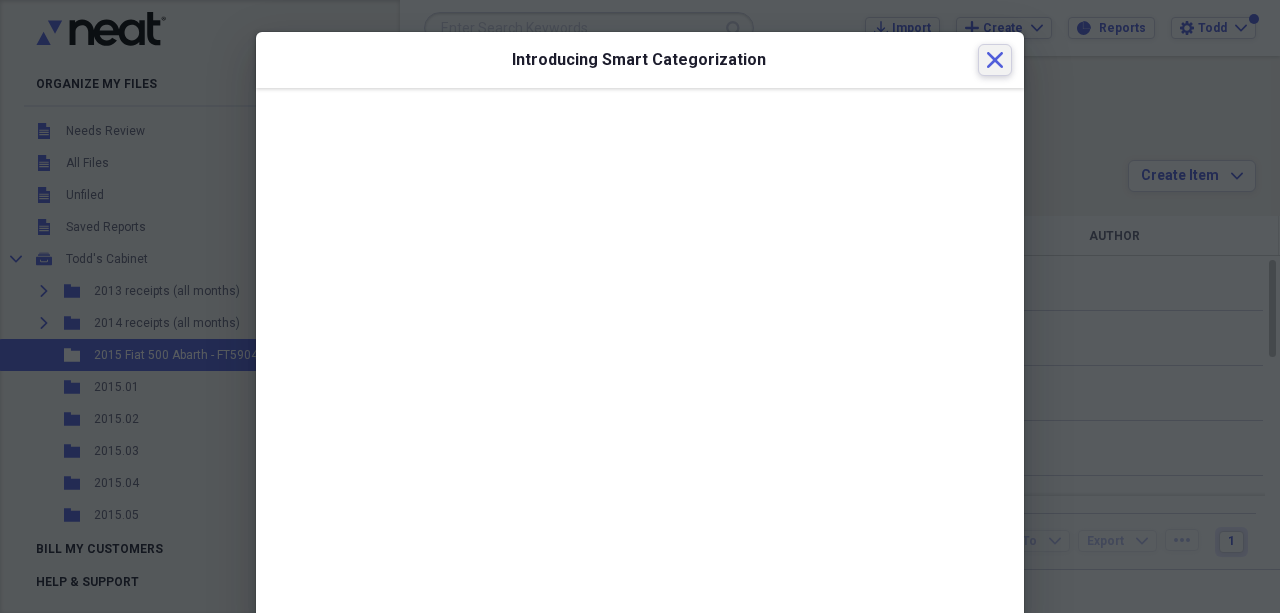 click on "Close" at bounding box center [995, 60] 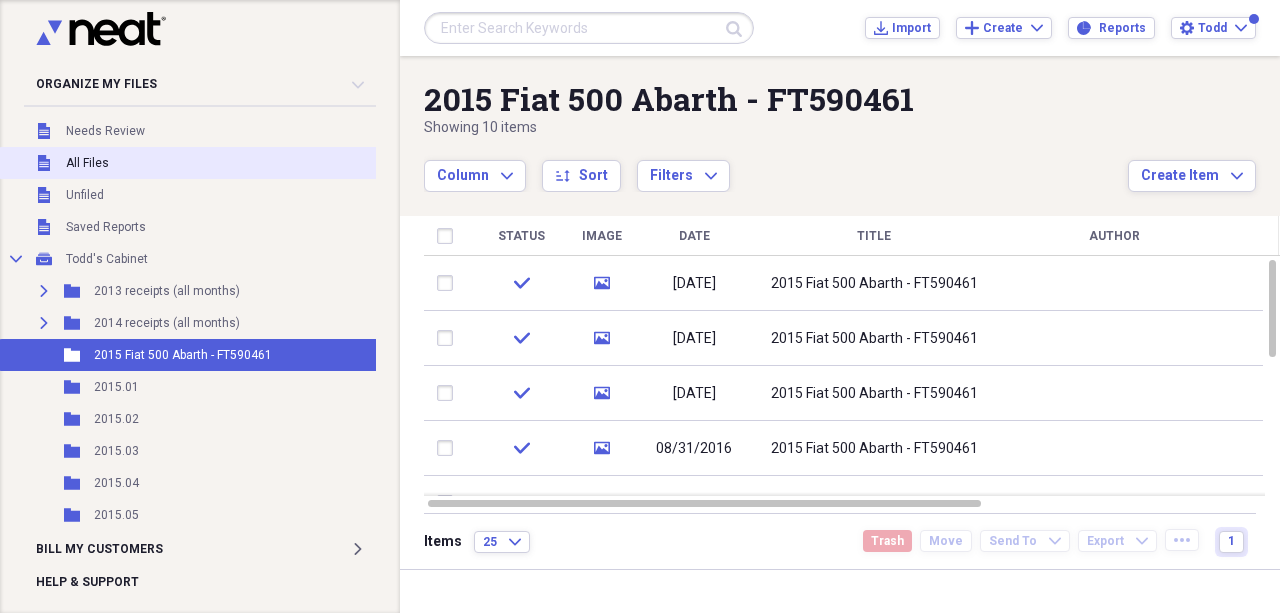 click on "All Files" at bounding box center [87, 163] 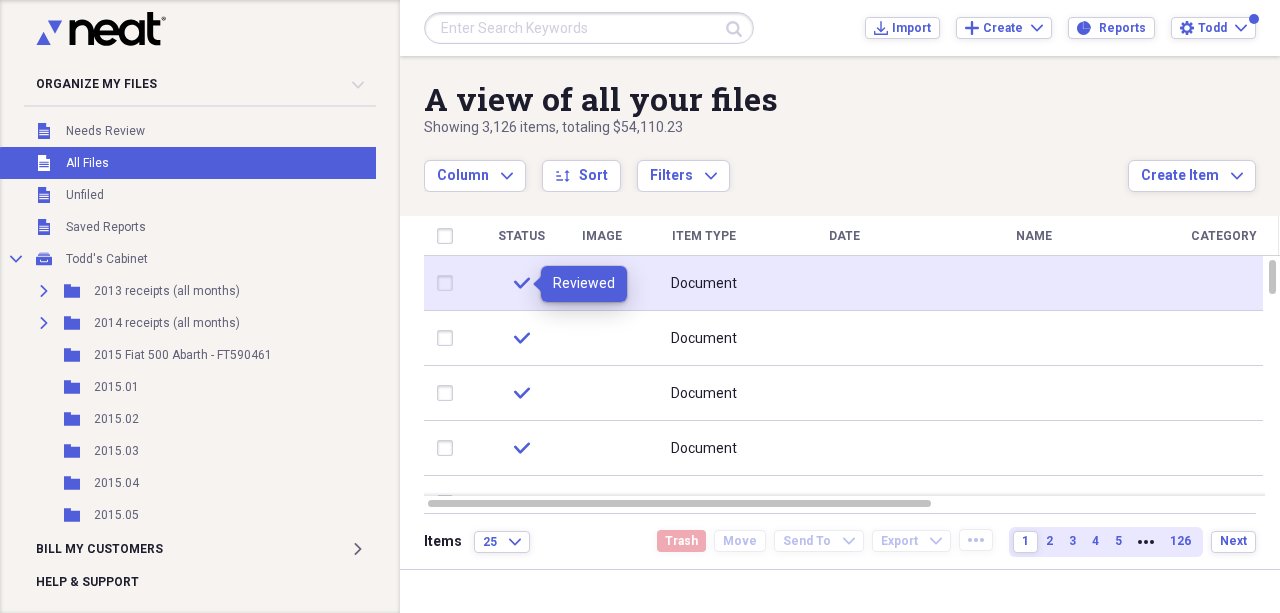 click 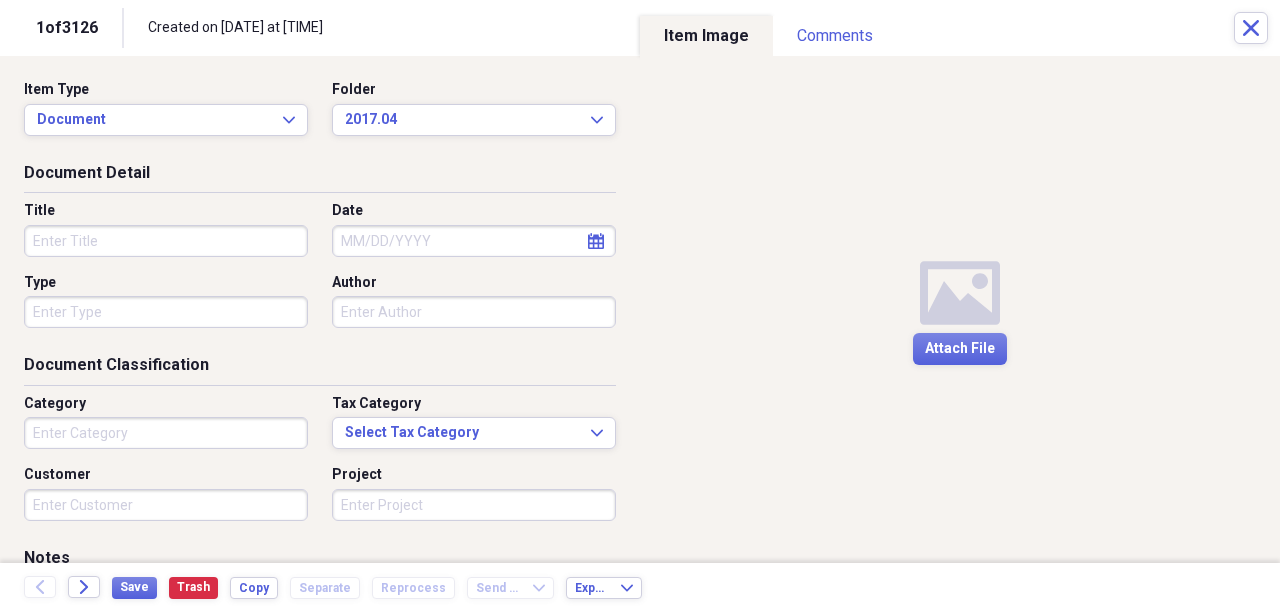 click 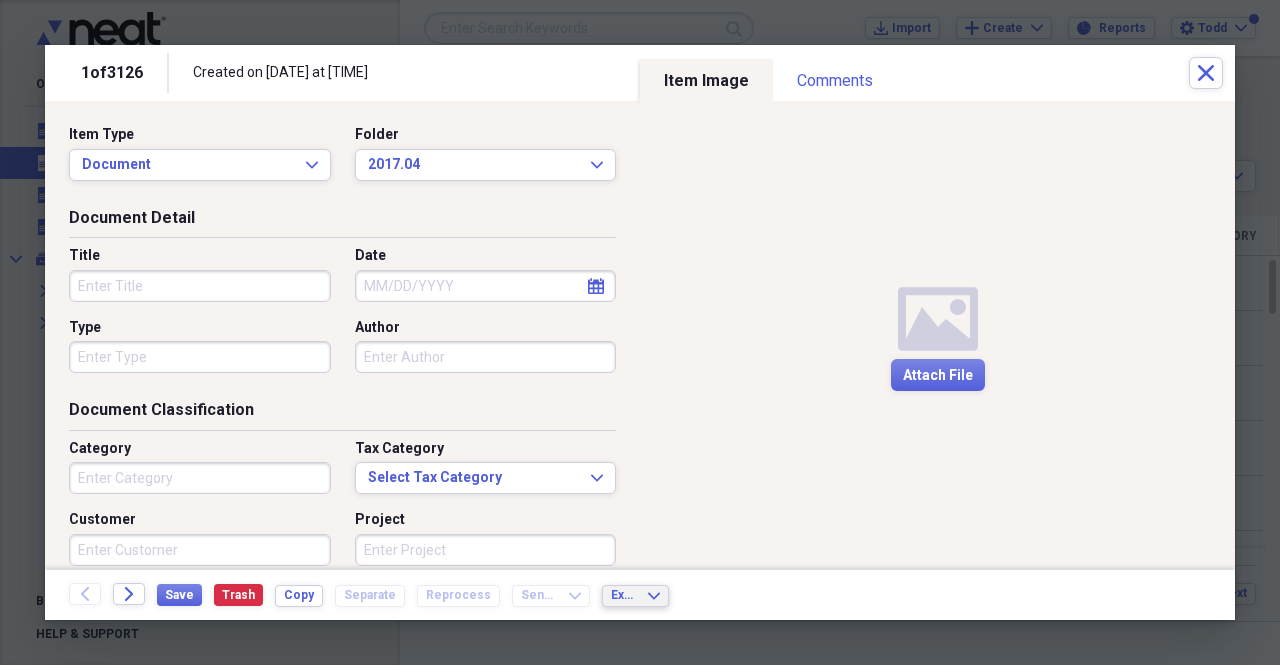 click on "Export Expand" at bounding box center [635, 596] 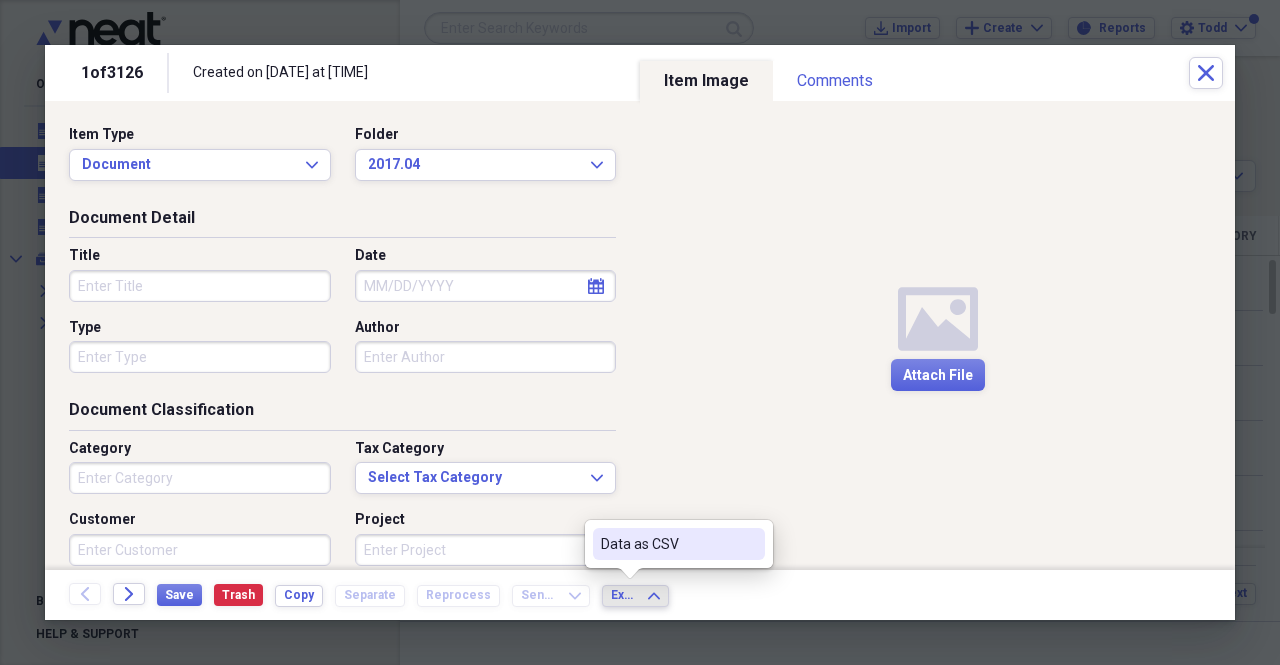 click on "Media Attach File" at bounding box center (937, 335) 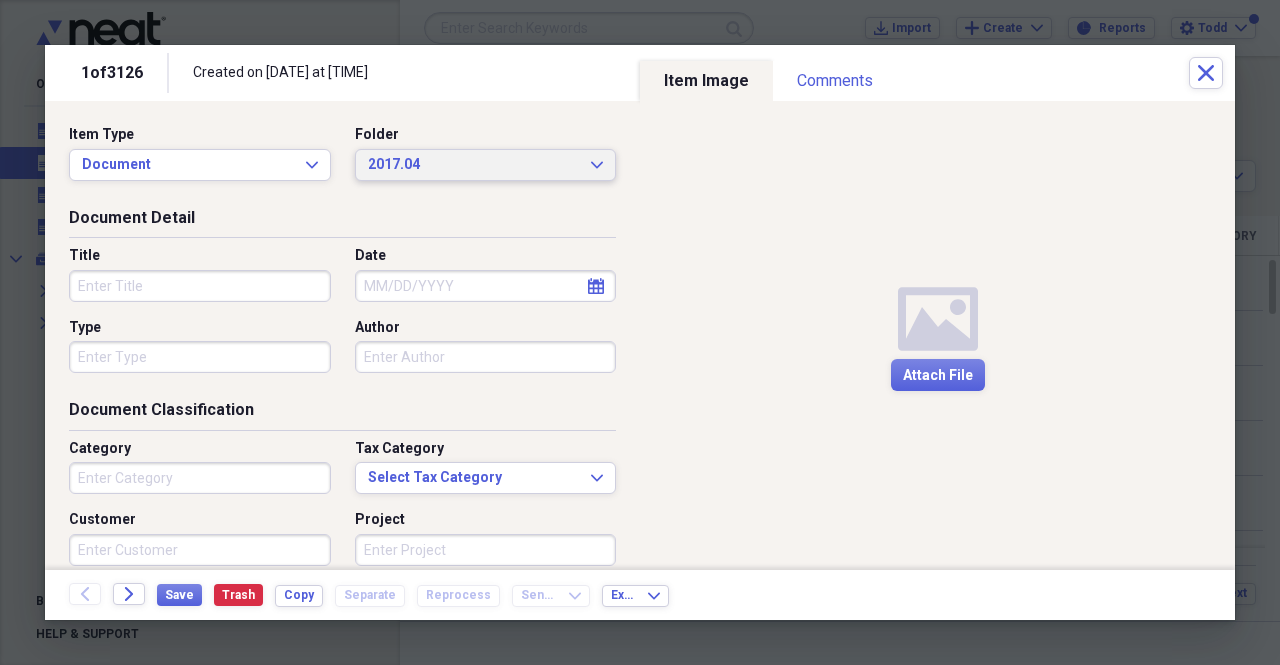 click on "Expand" 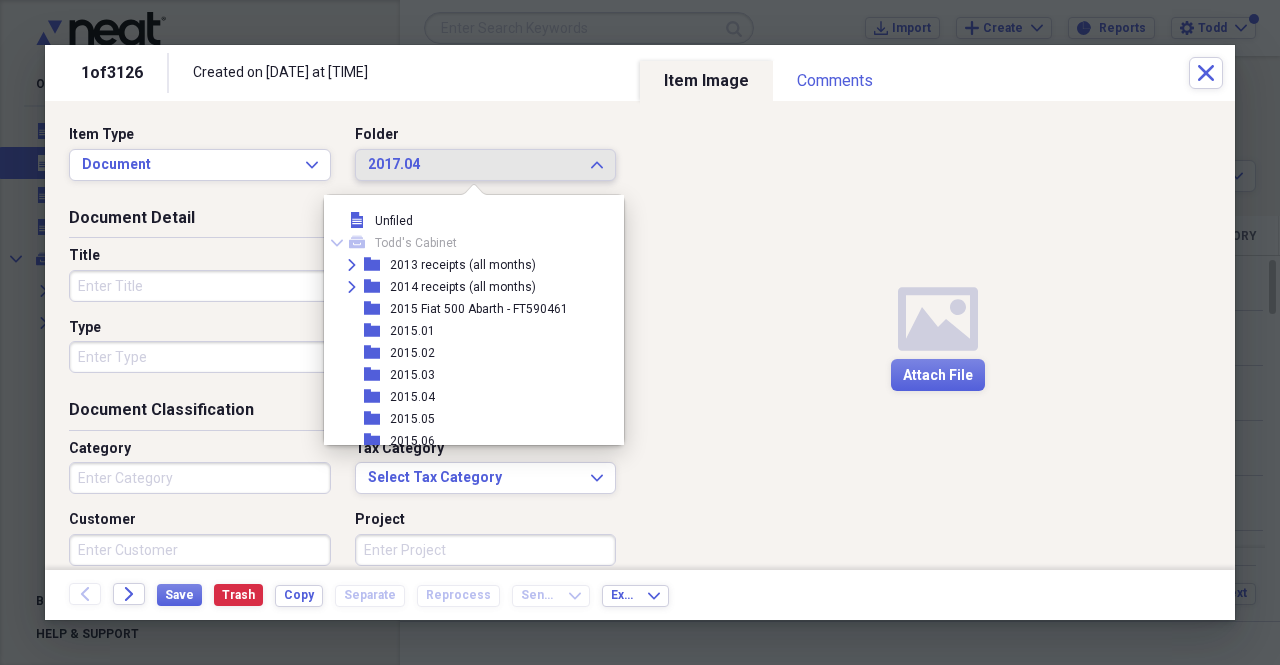 scroll, scrollTop: 231, scrollLeft: 0, axis: vertical 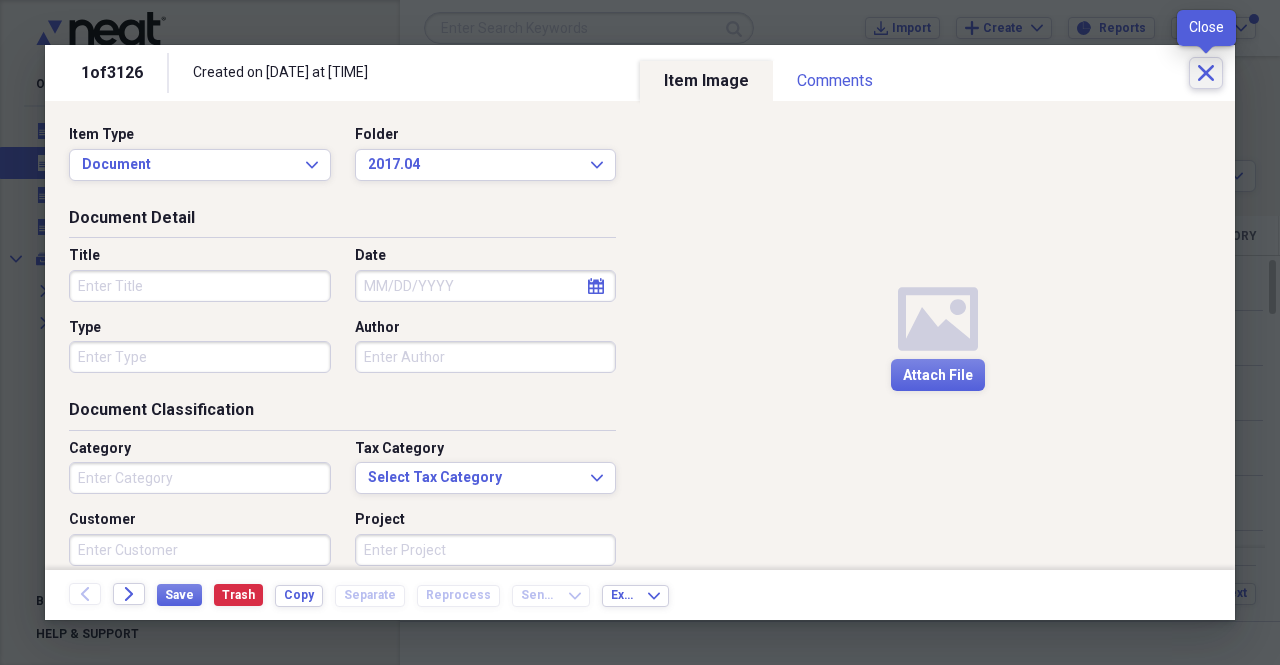 click on "Close" 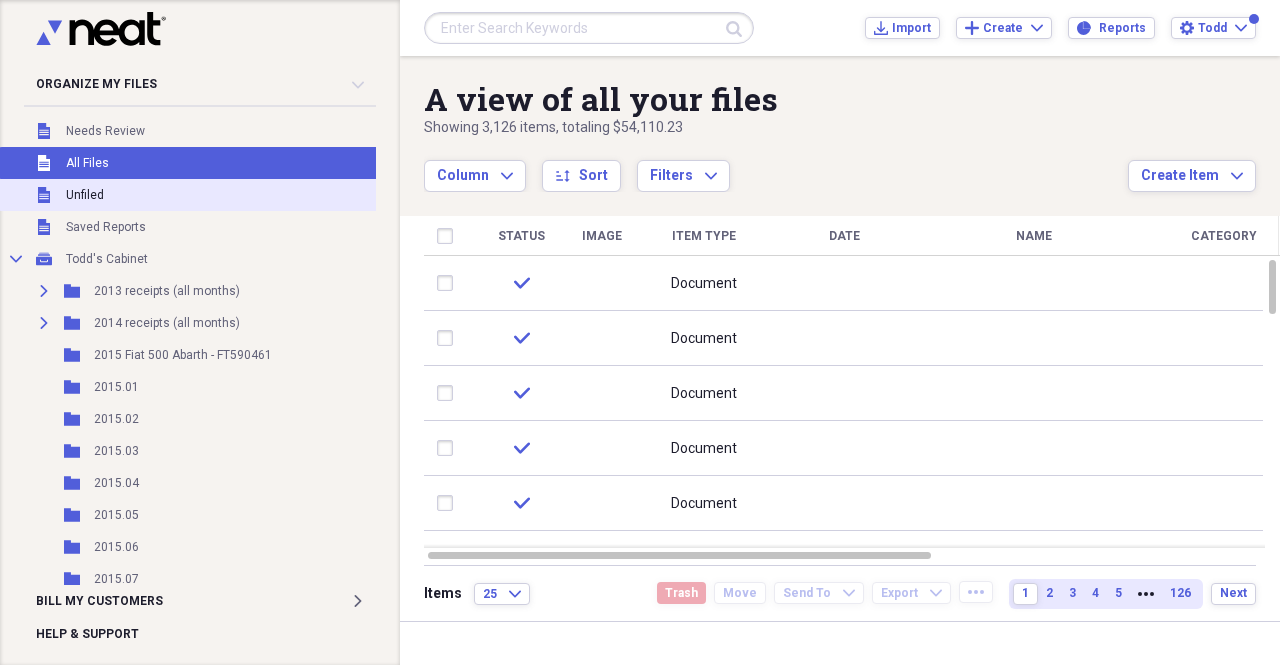 click on "Unfiled" at bounding box center [85, 195] 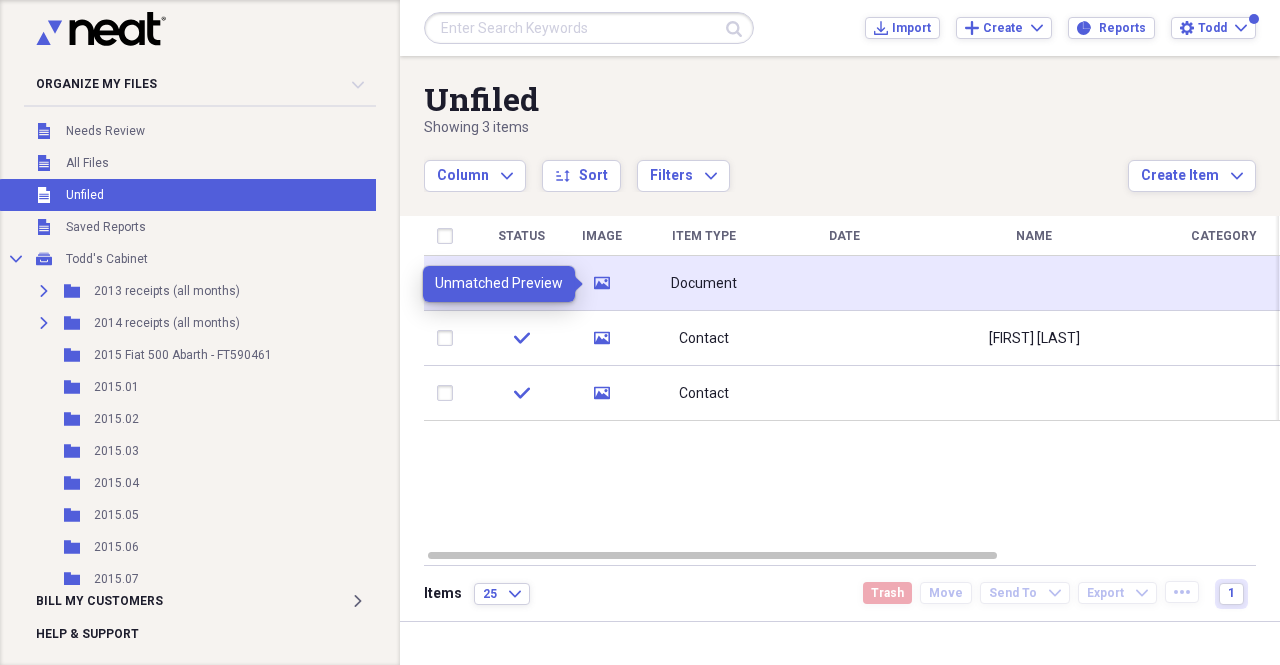 click on "media" 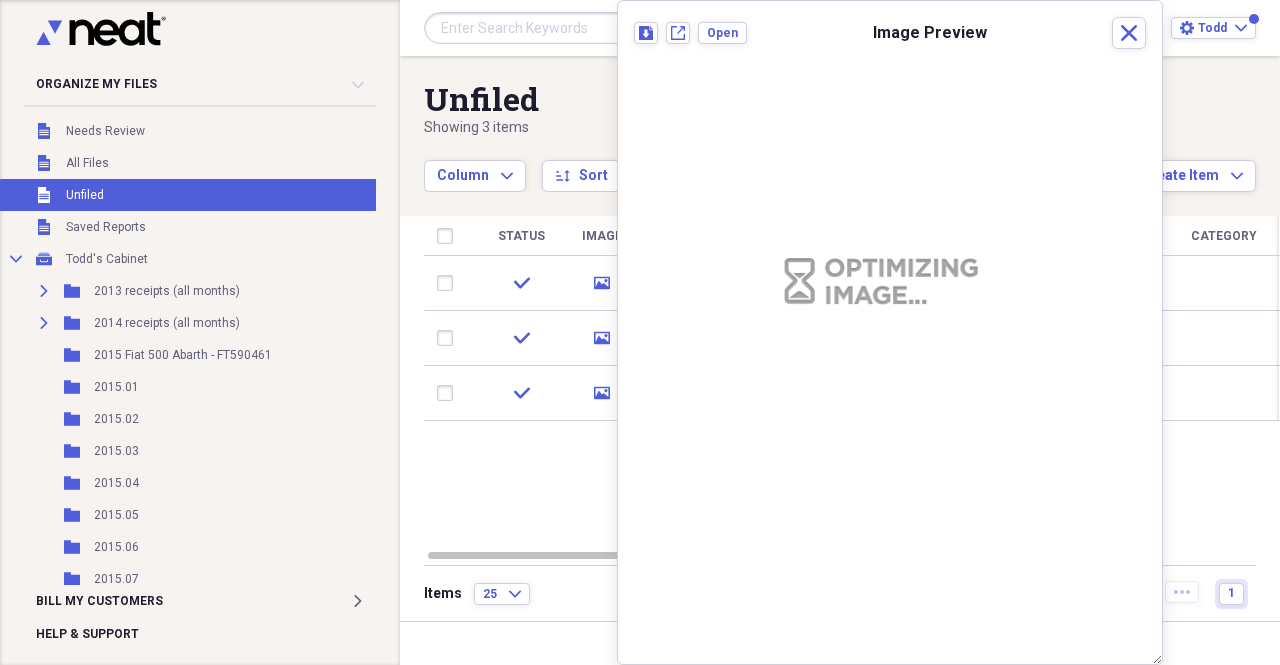 click at bounding box center [890, 309] 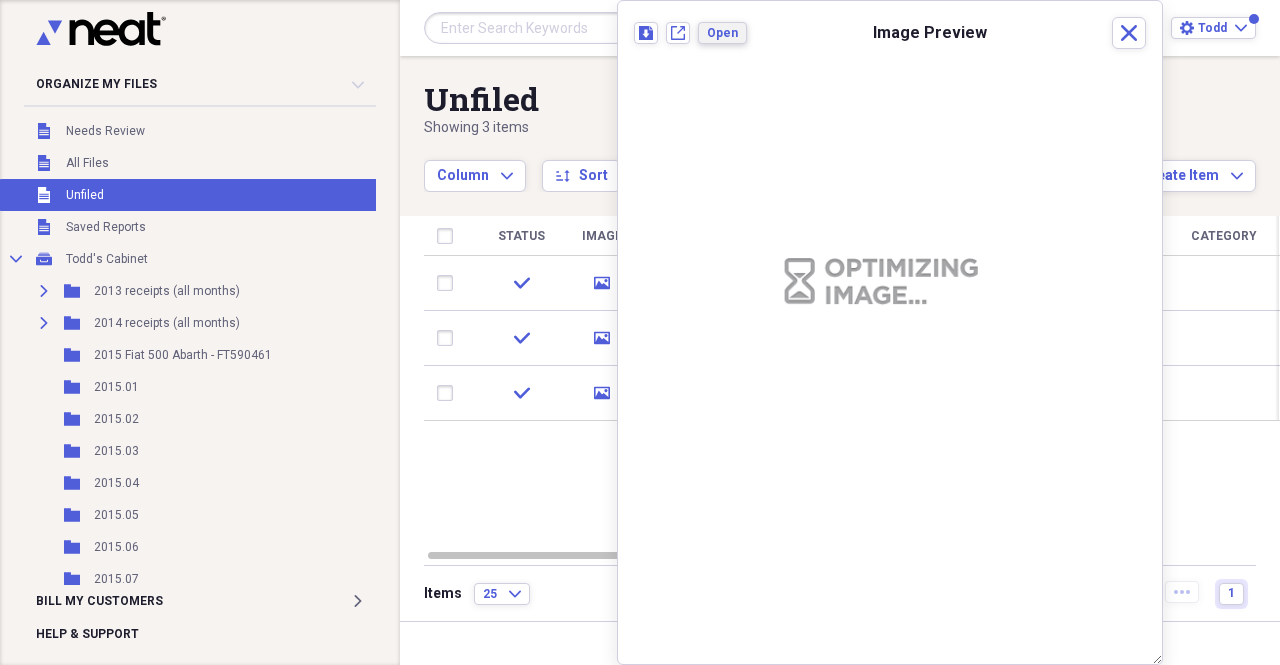 click on "Open" at bounding box center (722, 33) 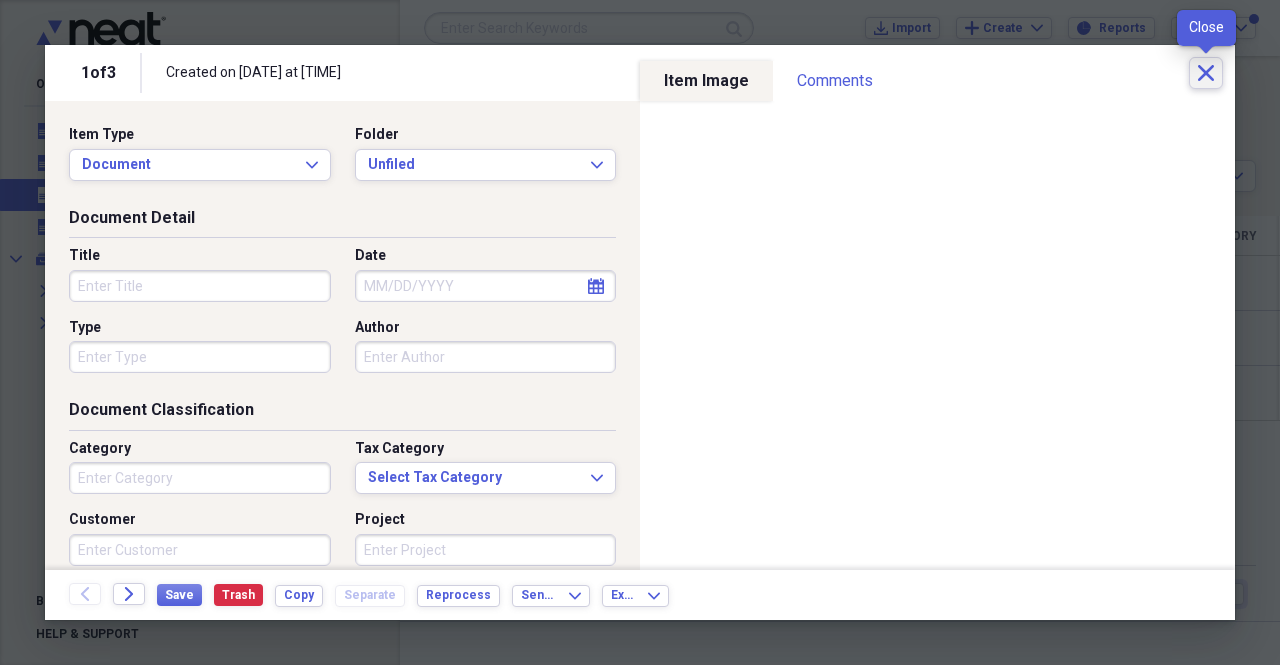 click on "Close" at bounding box center (1206, 73) 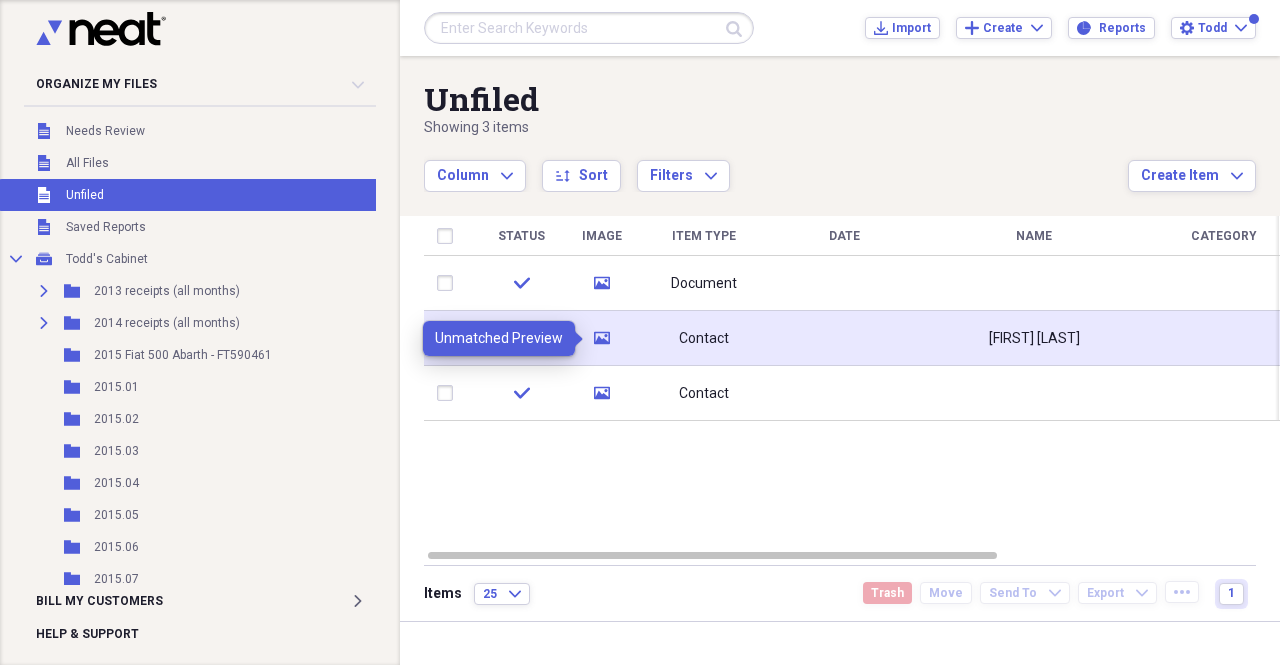 click on "media" 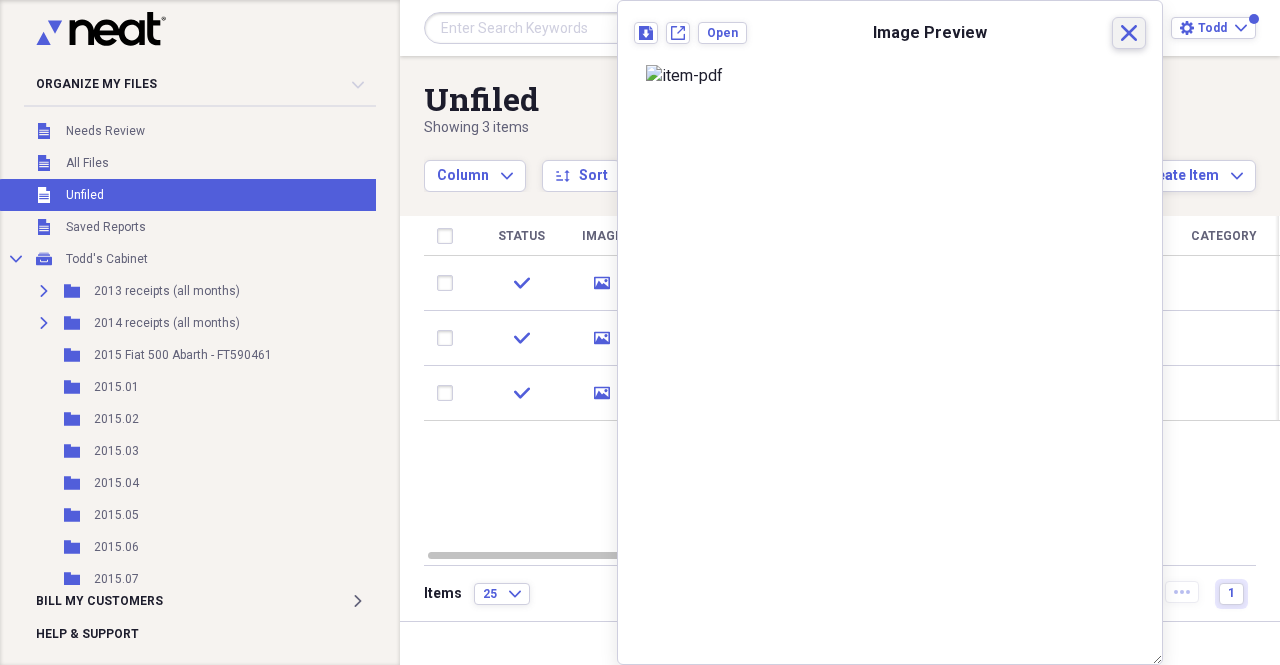 click on "Close" at bounding box center [1129, 33] 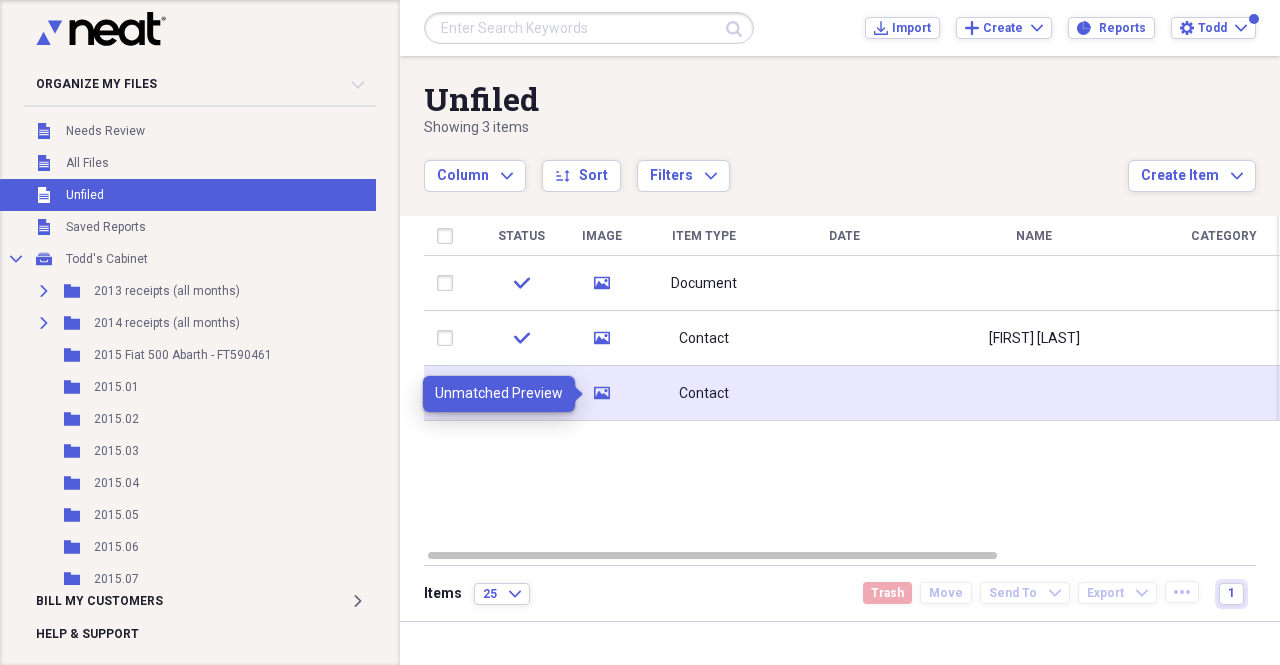 click on "media" at bounding box center (602, 393) 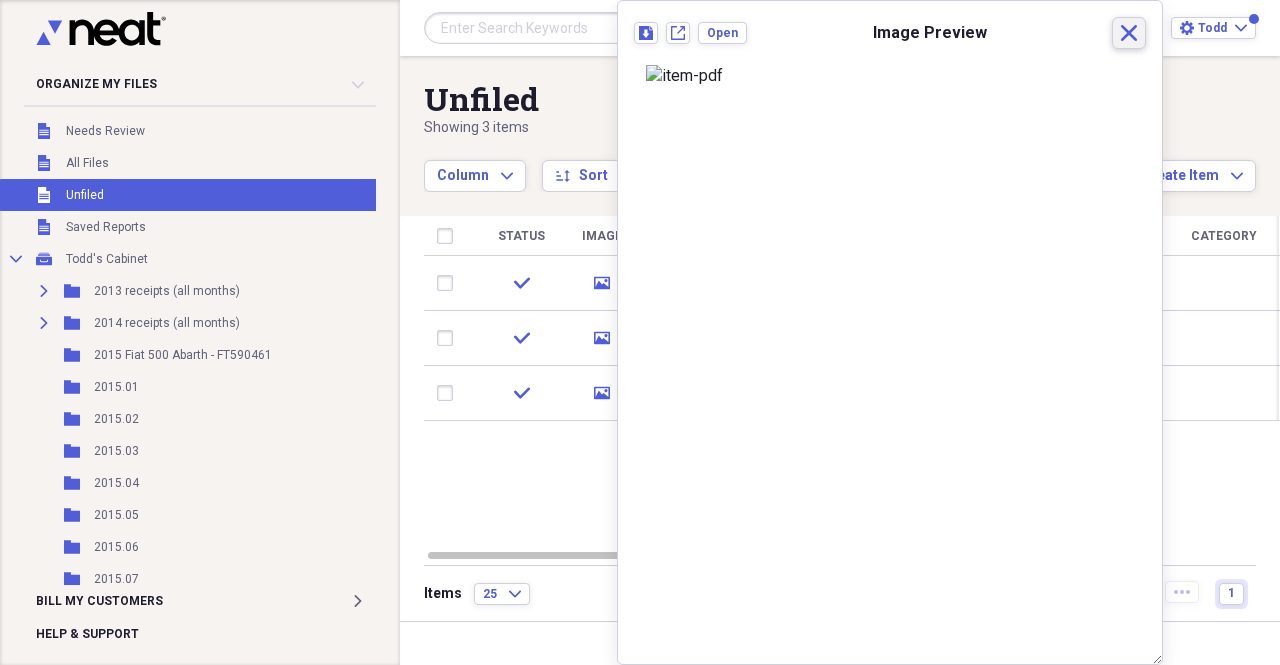 click on "Close" at bounding box center [1129, 33] 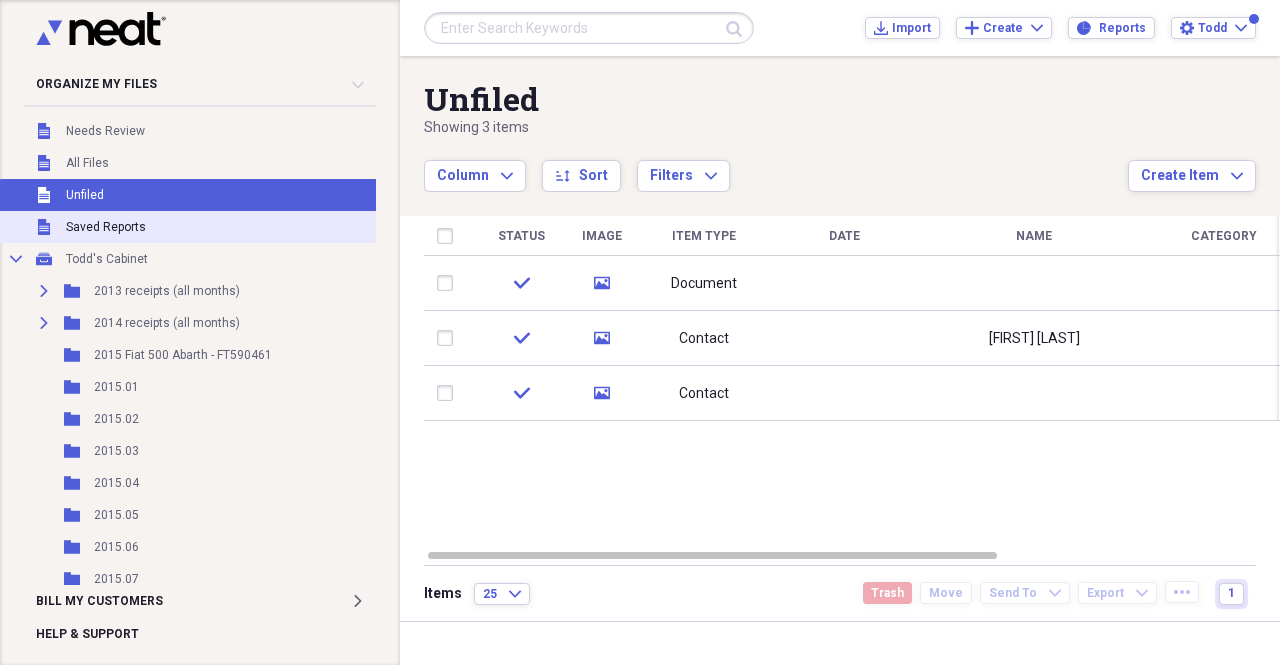 drag, startPoint x: 107, startPoint y: 221, endPoint x: 75, endPoint y: 231, distance: 33.526108 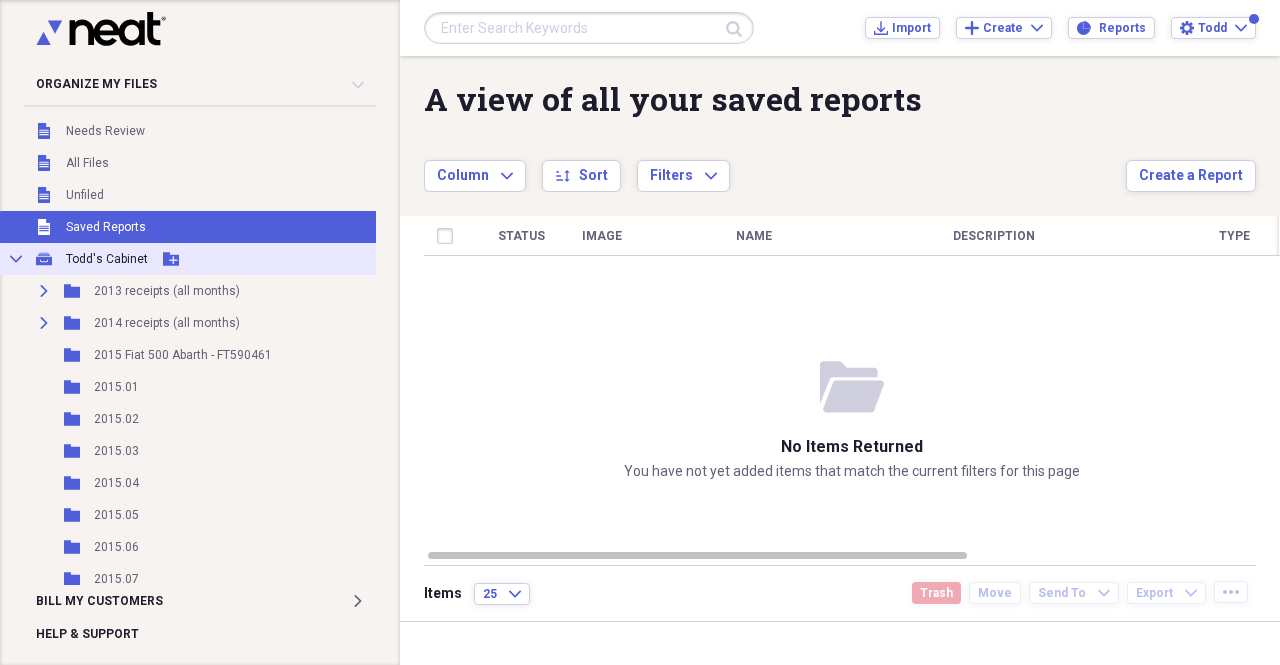 click on "Collapse My Cabinet Todd's Cabinet Add Folder" at bounding box center (233, 259) 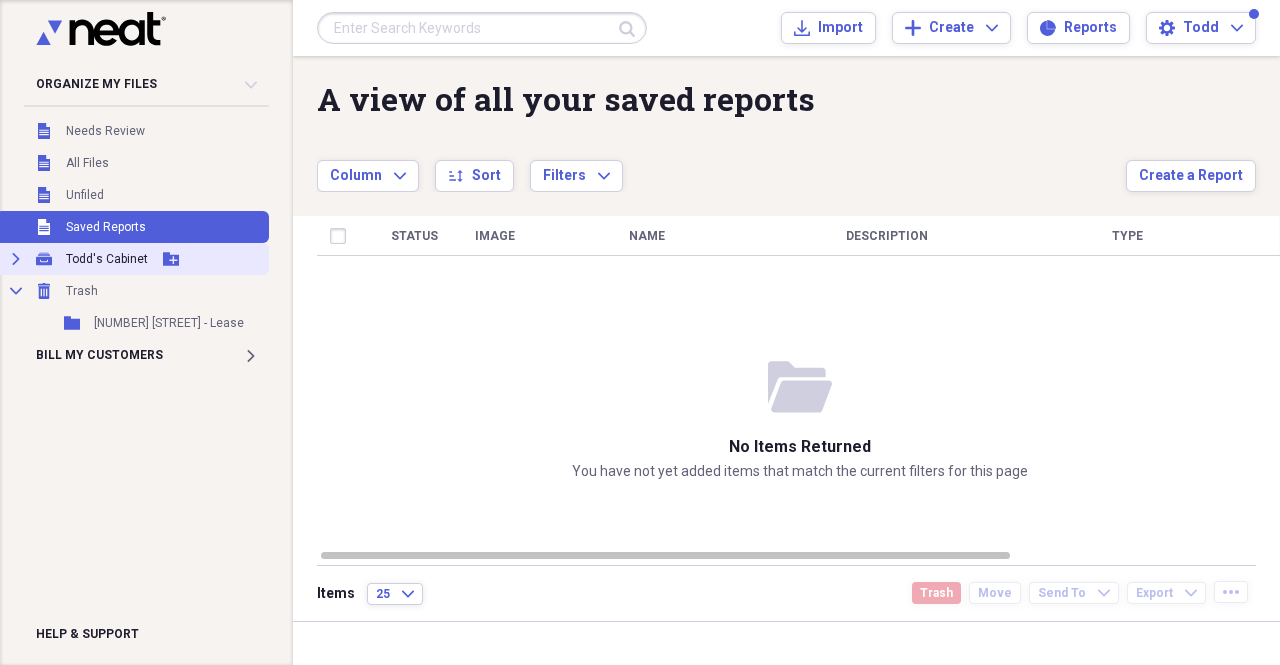 click on "Expand My Cabinet Todd's Cabinet Add Folder" at bounding box center (132, 259) 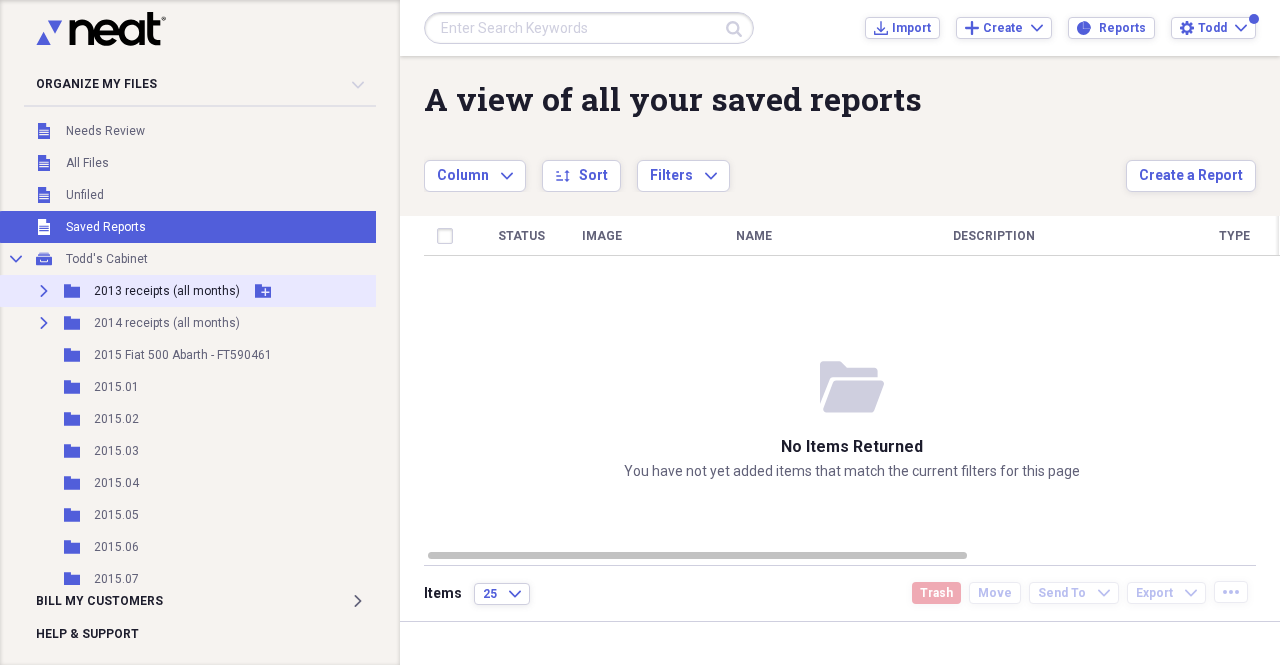 click on "[YEAR] receipts (all months)" at bounding box center [167, 291] 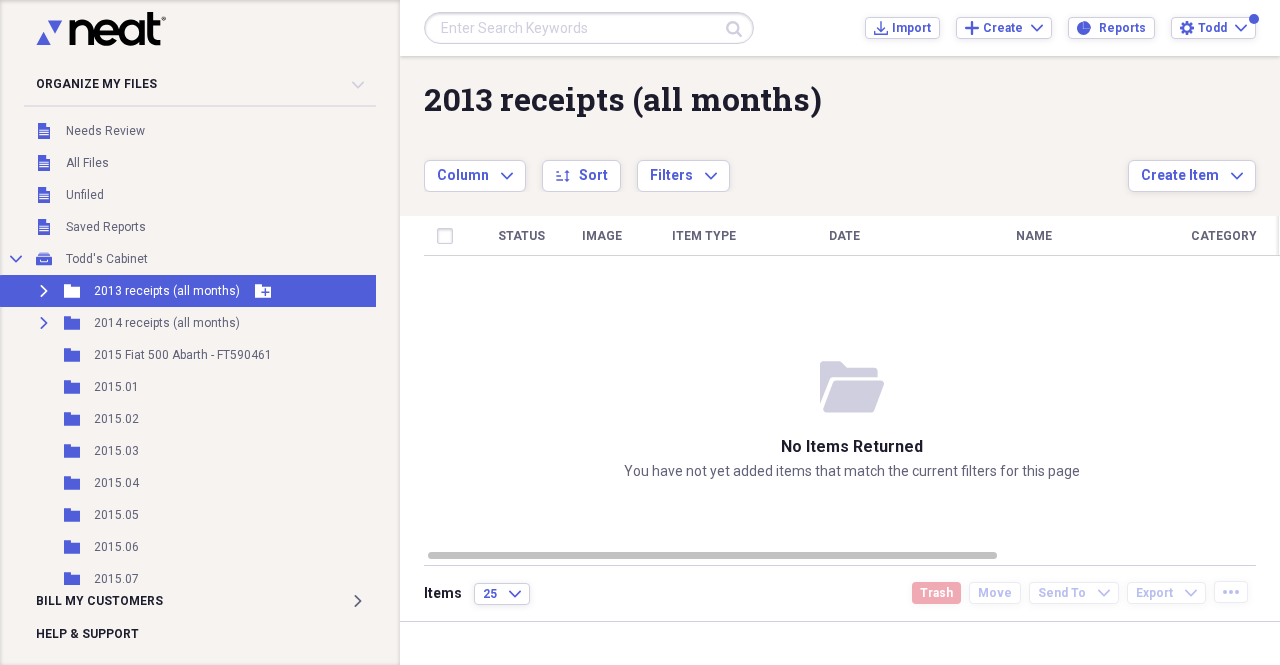 click on "[YEAR] receipts (all months)" at bounding box center (167, 291) 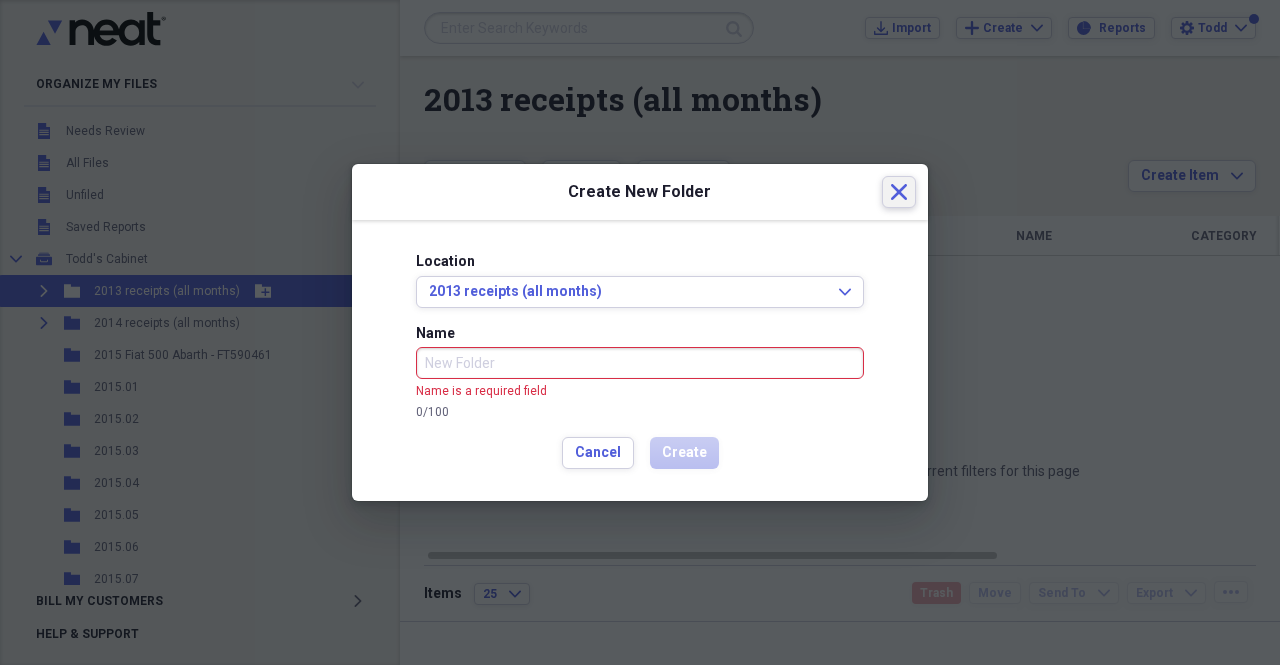 click on "Close" 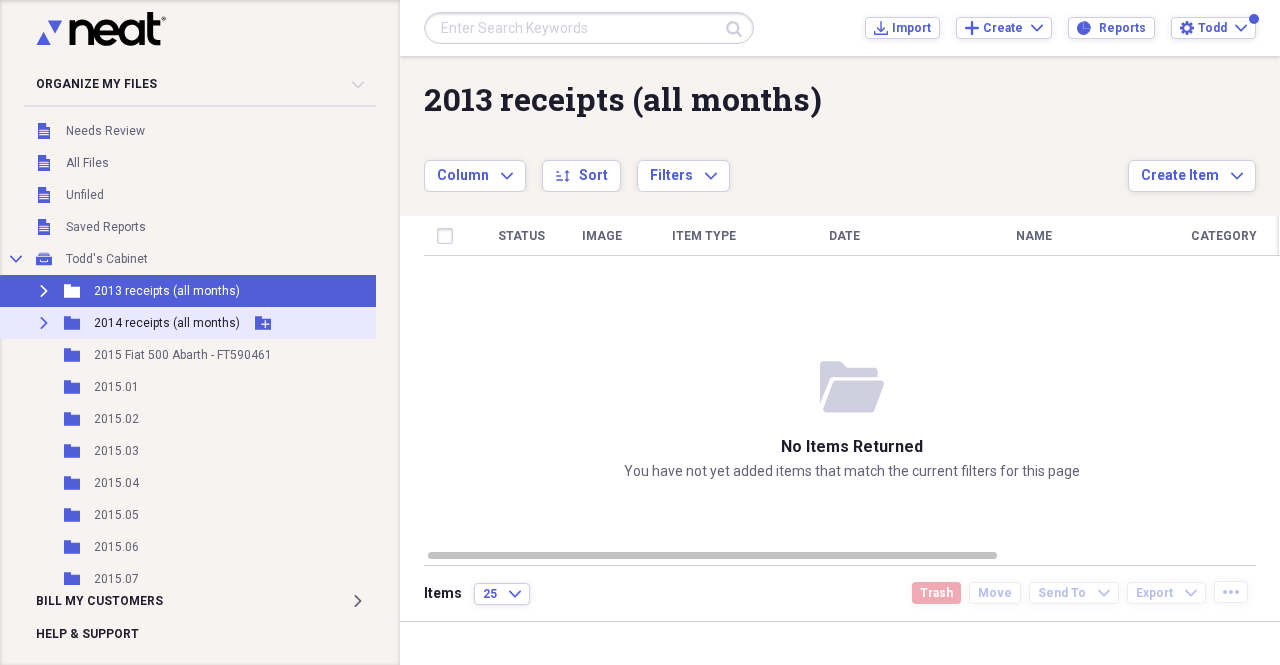click on "[YEAR] receipts (all months)" at bounding box center [167, 323] 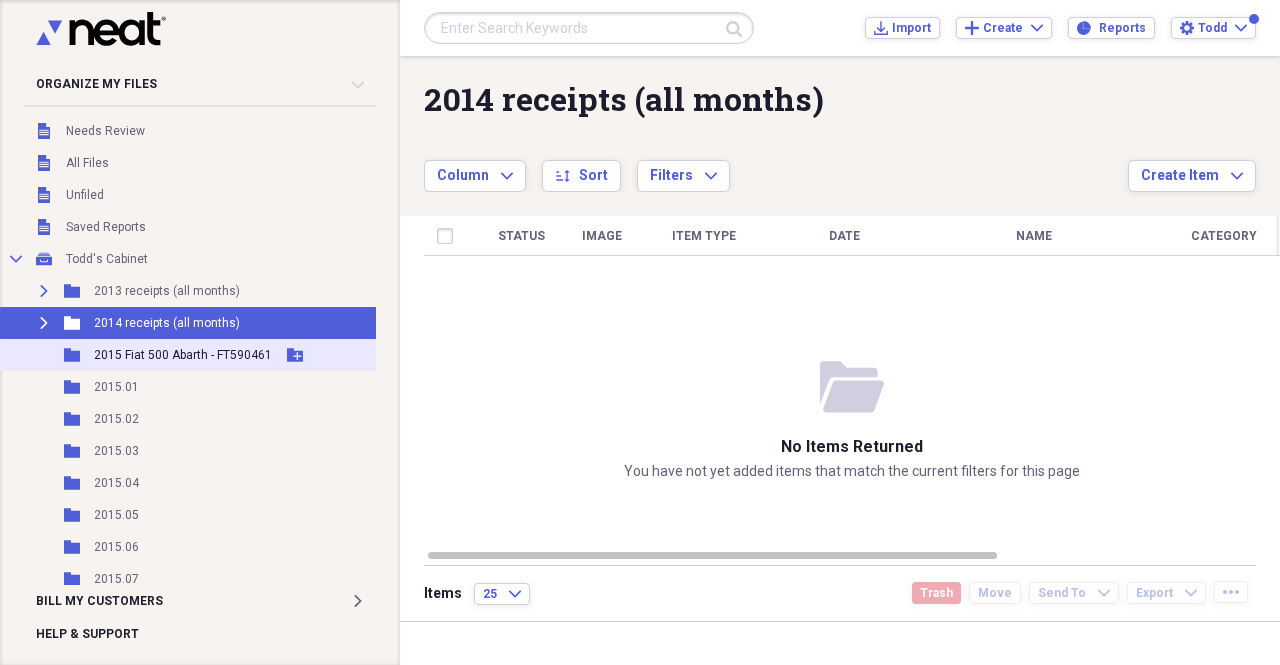 click on "[YEAR] Fiat 500 Abarth - [PLATE]" at bounding box center [183, 355] 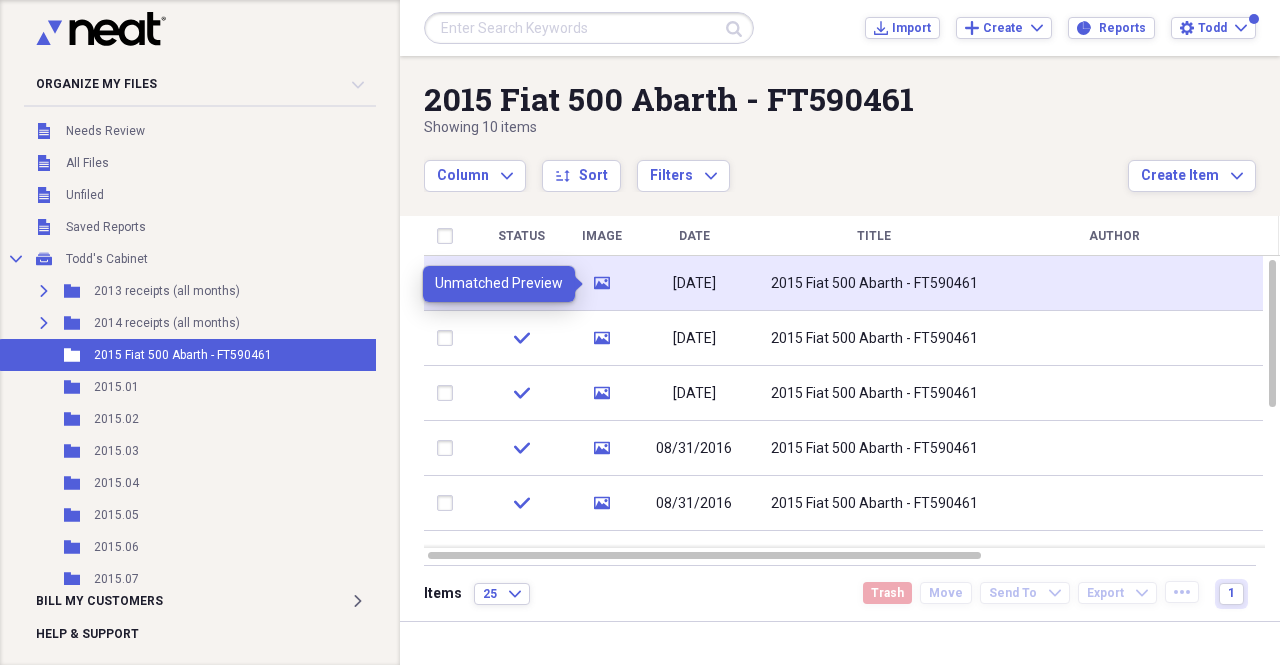 click 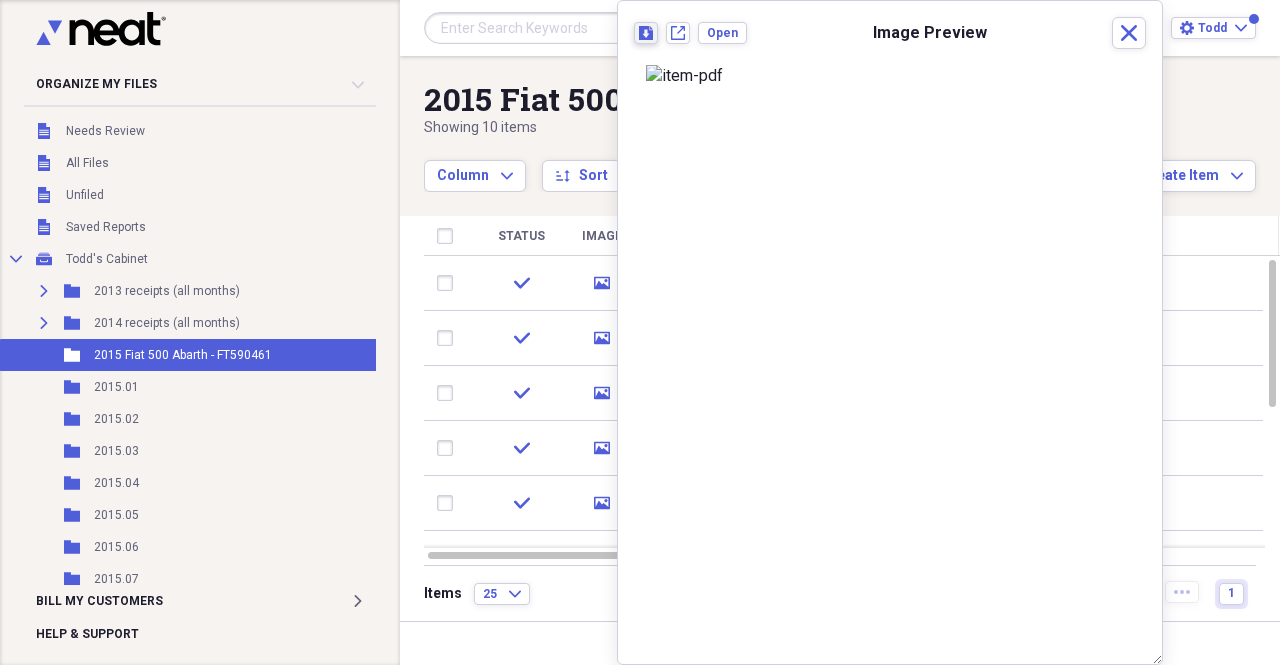 click on "Download" 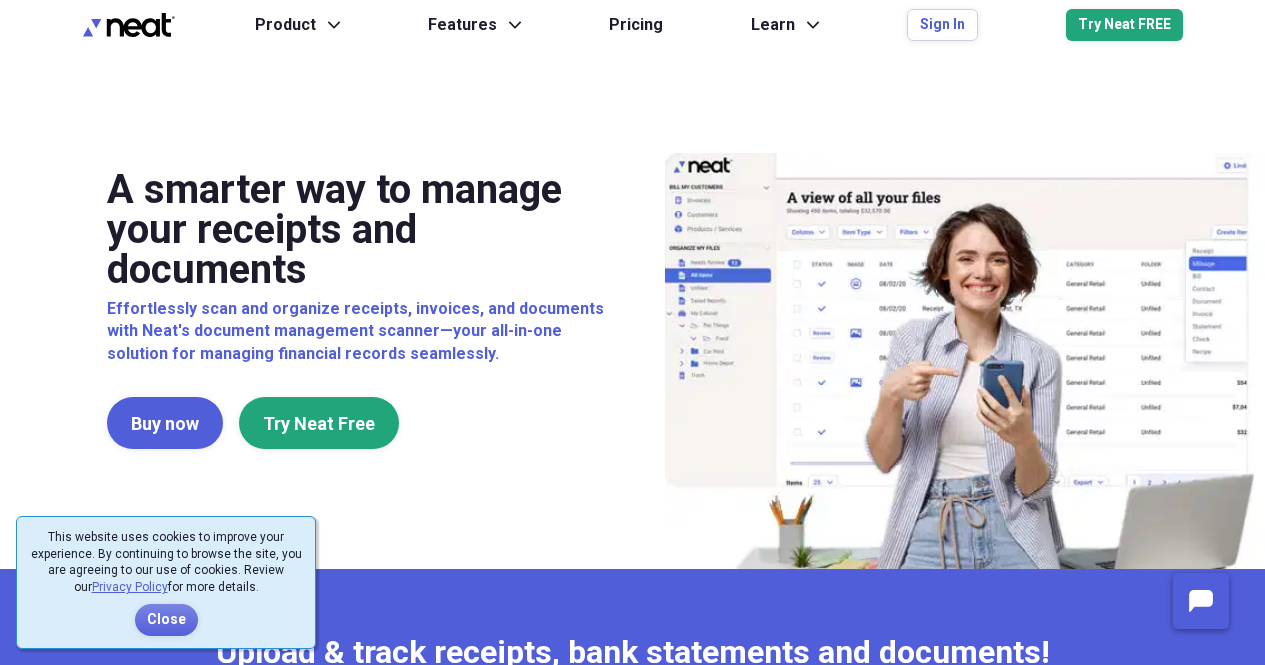 scroll, scrollTop: 0, scrollLeft: 0, axis: both 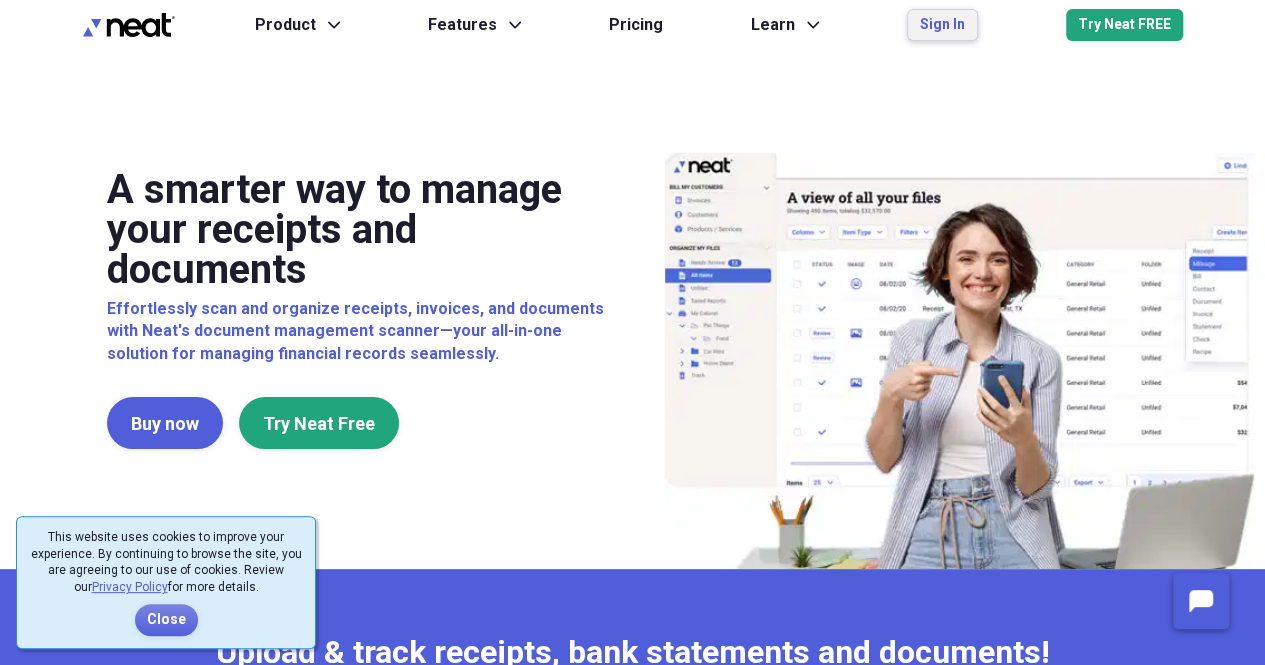 click on "Sign In" at bounding box center (942, 25) 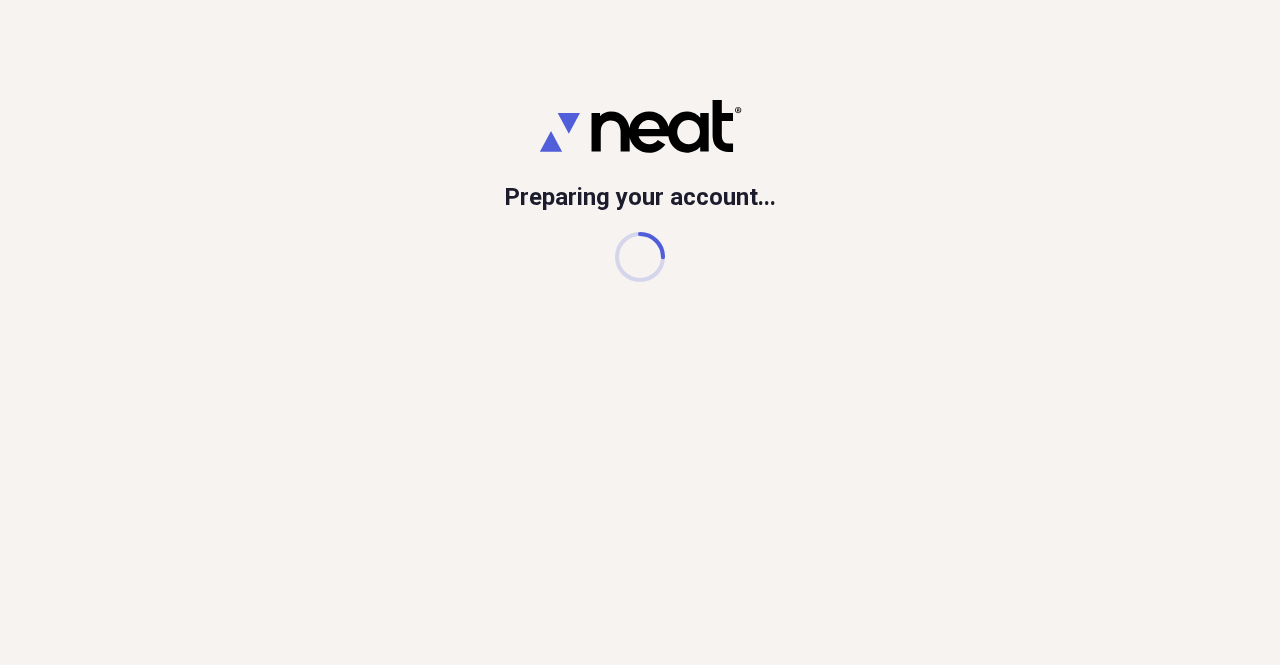 scroll, scrollTop: 0, scrollLeft: 0, axis: both 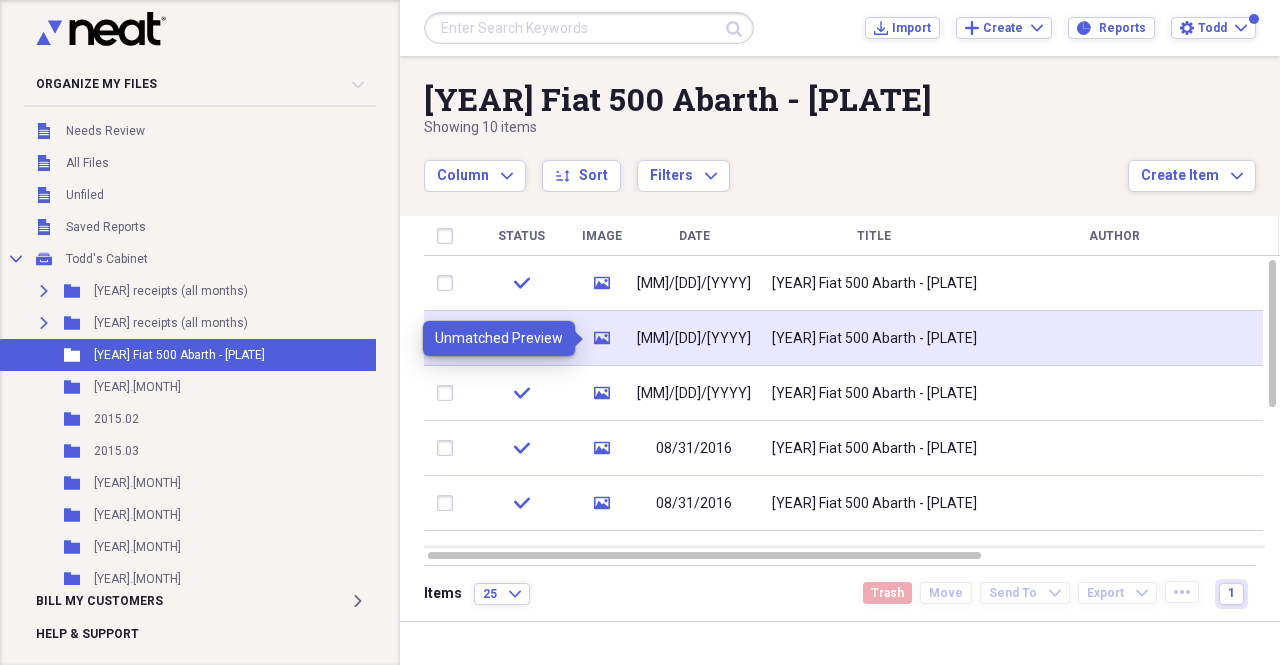 click on "media" 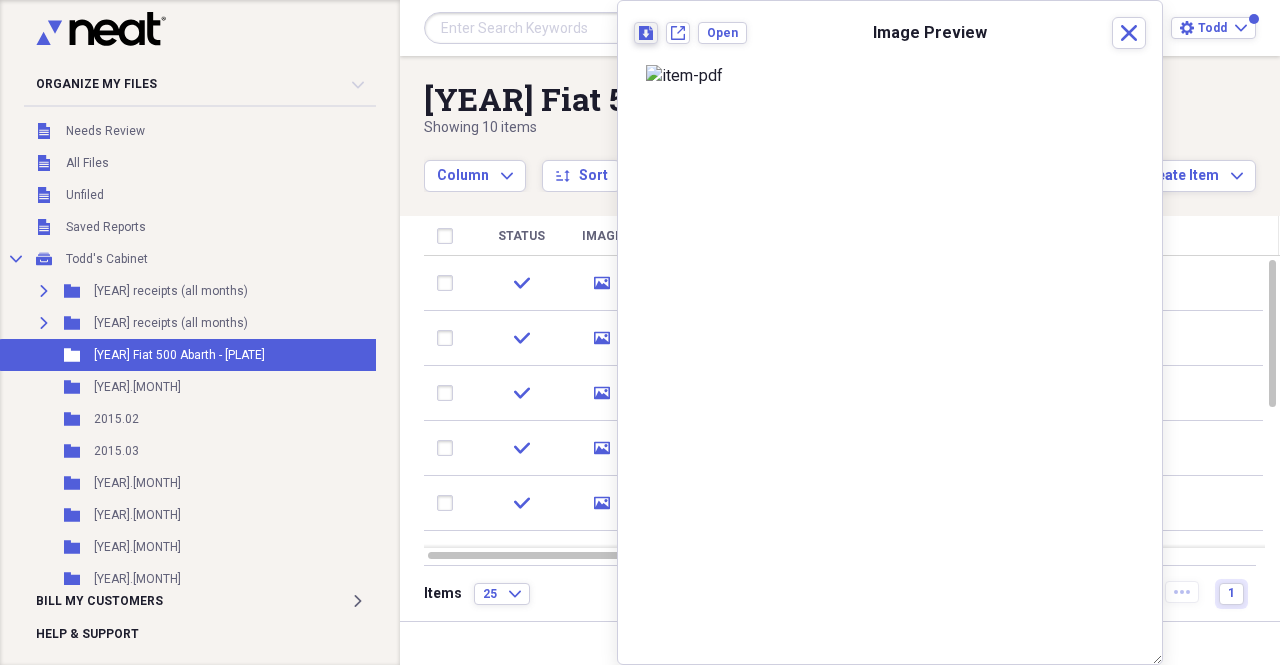 click on "Download" 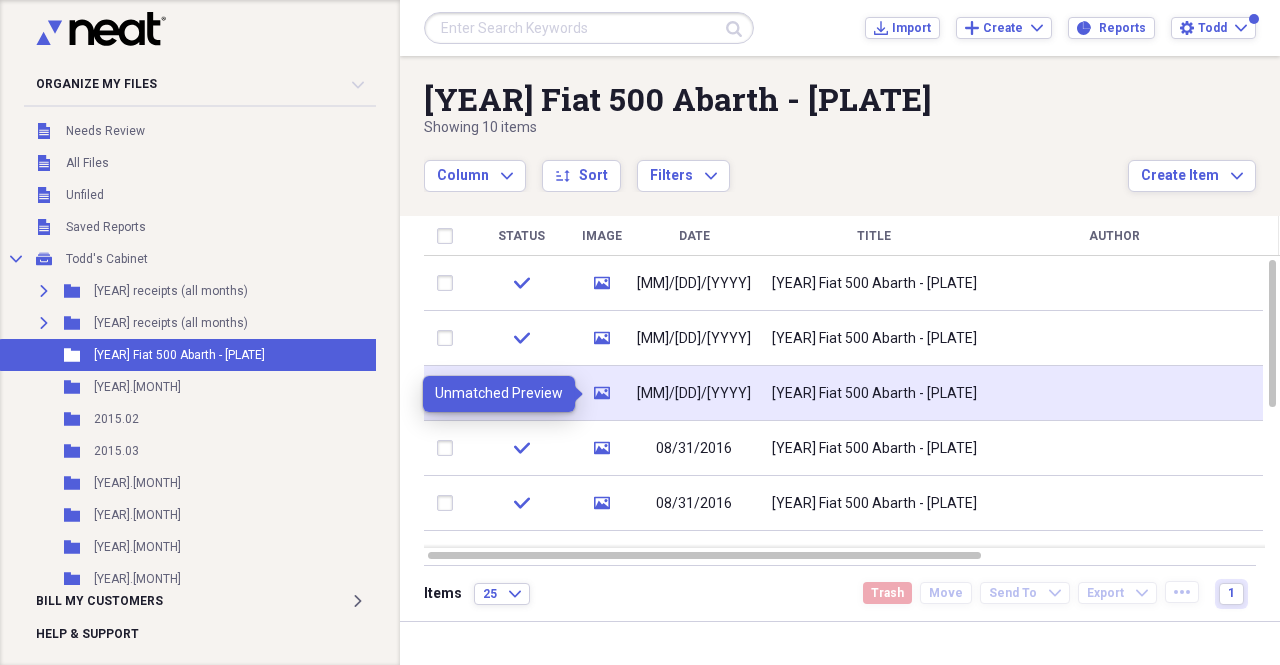click 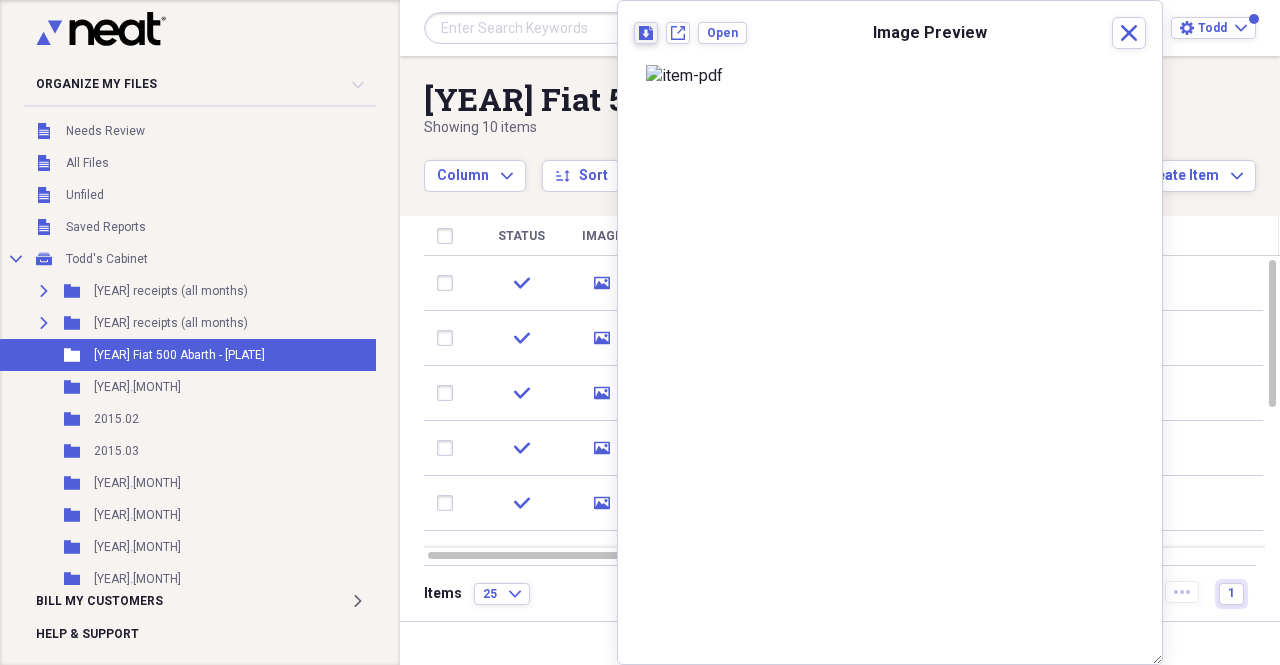 click on "Download" 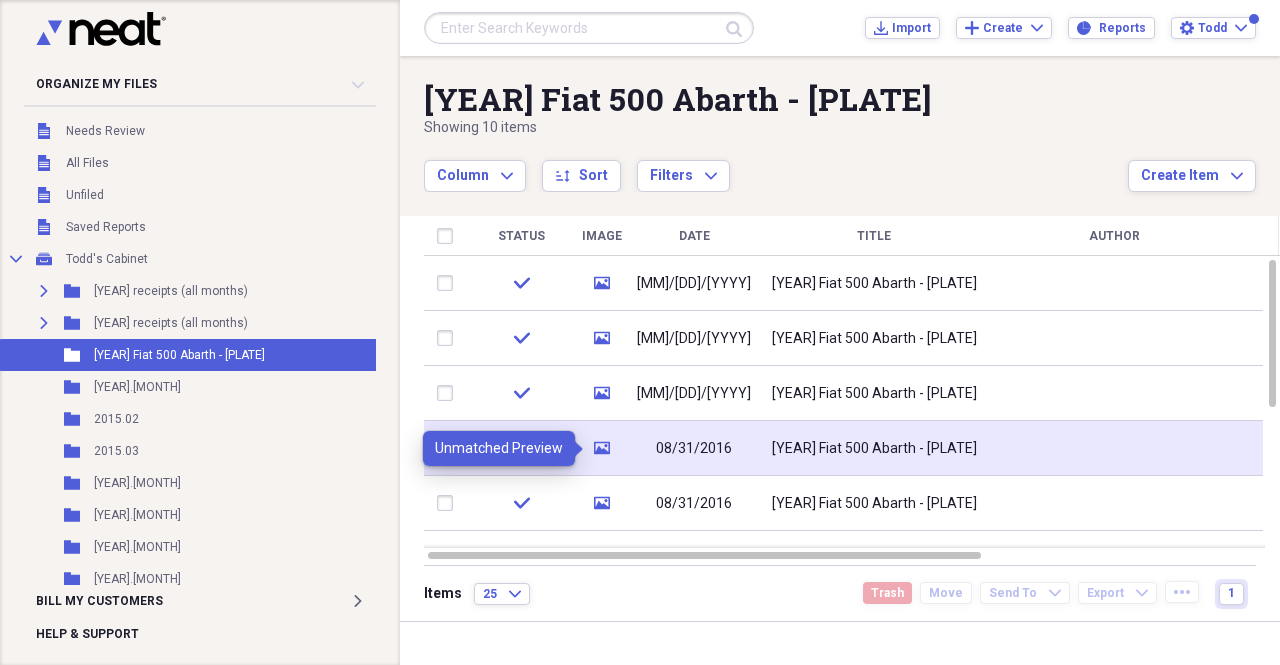 click on "media" 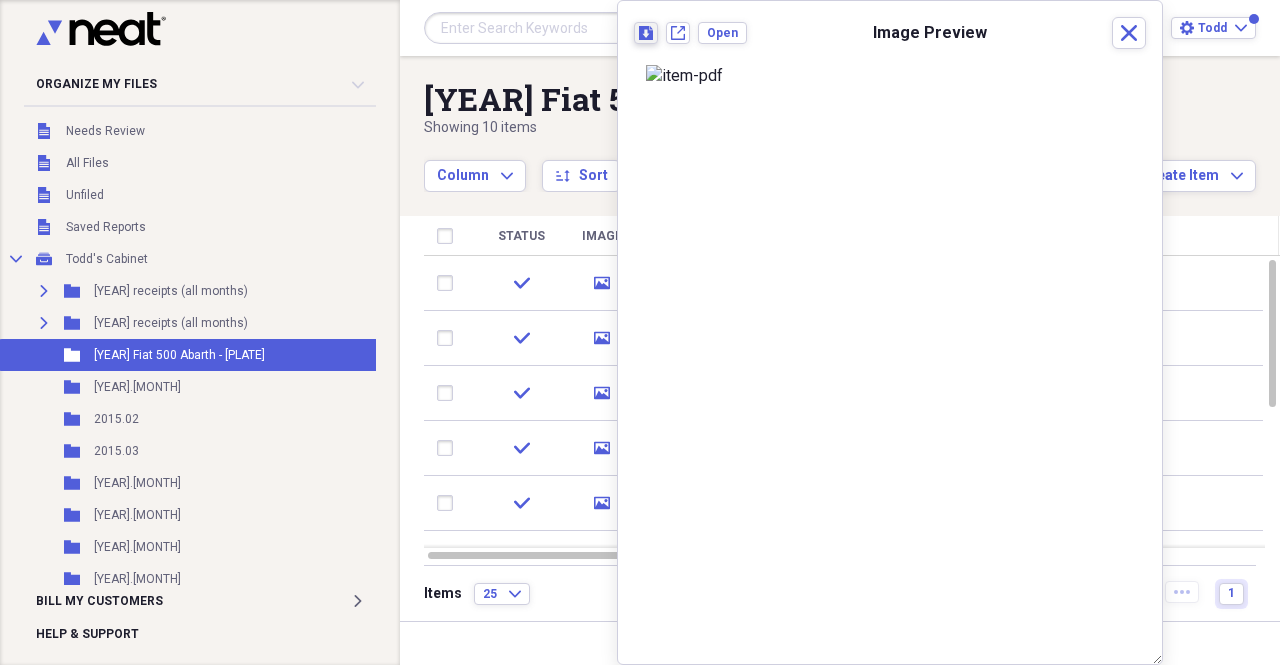 click 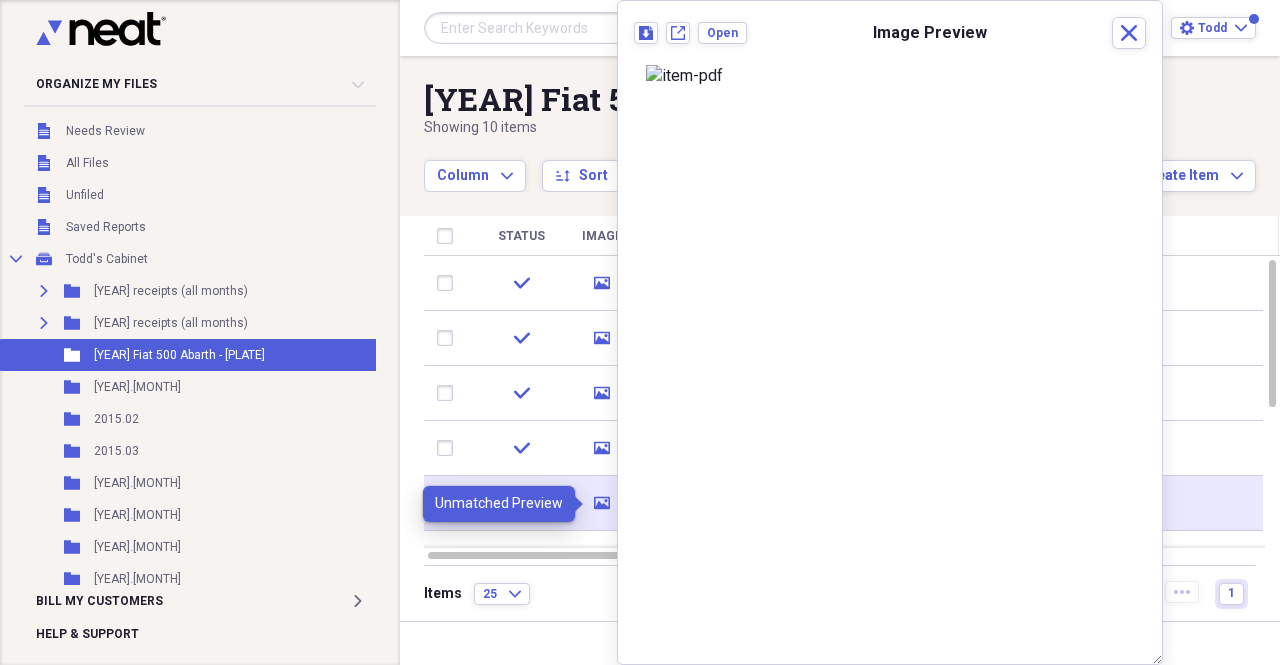 click on "media" 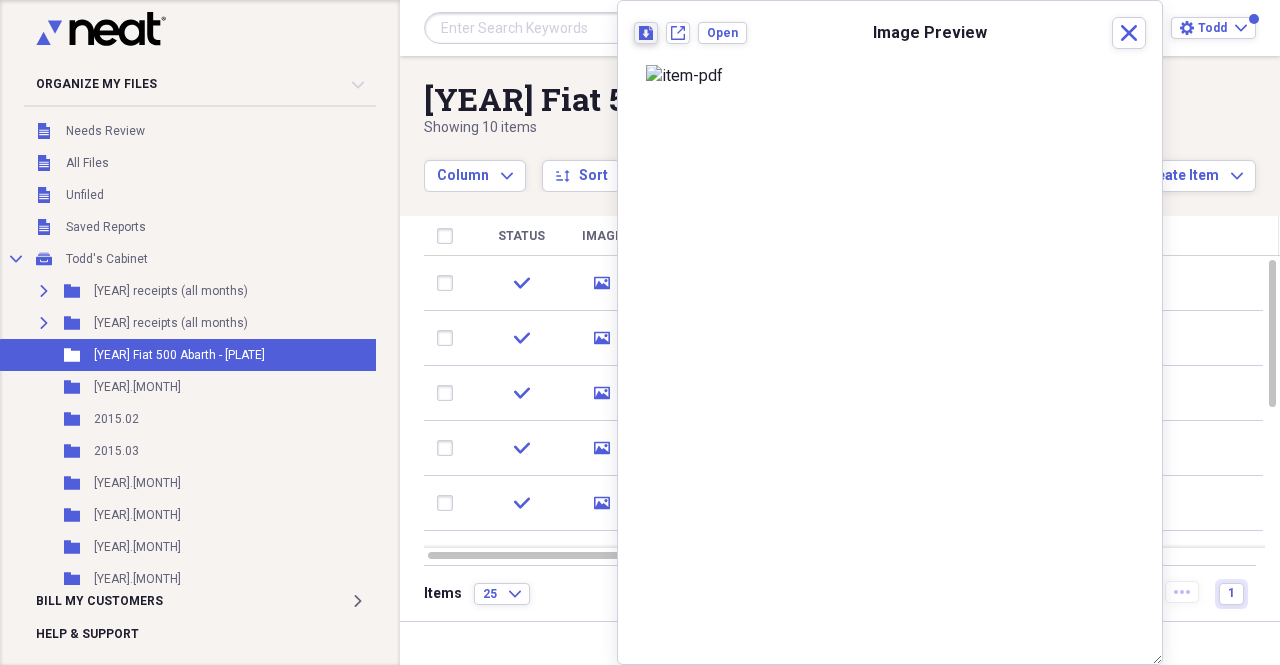 click on "Download" 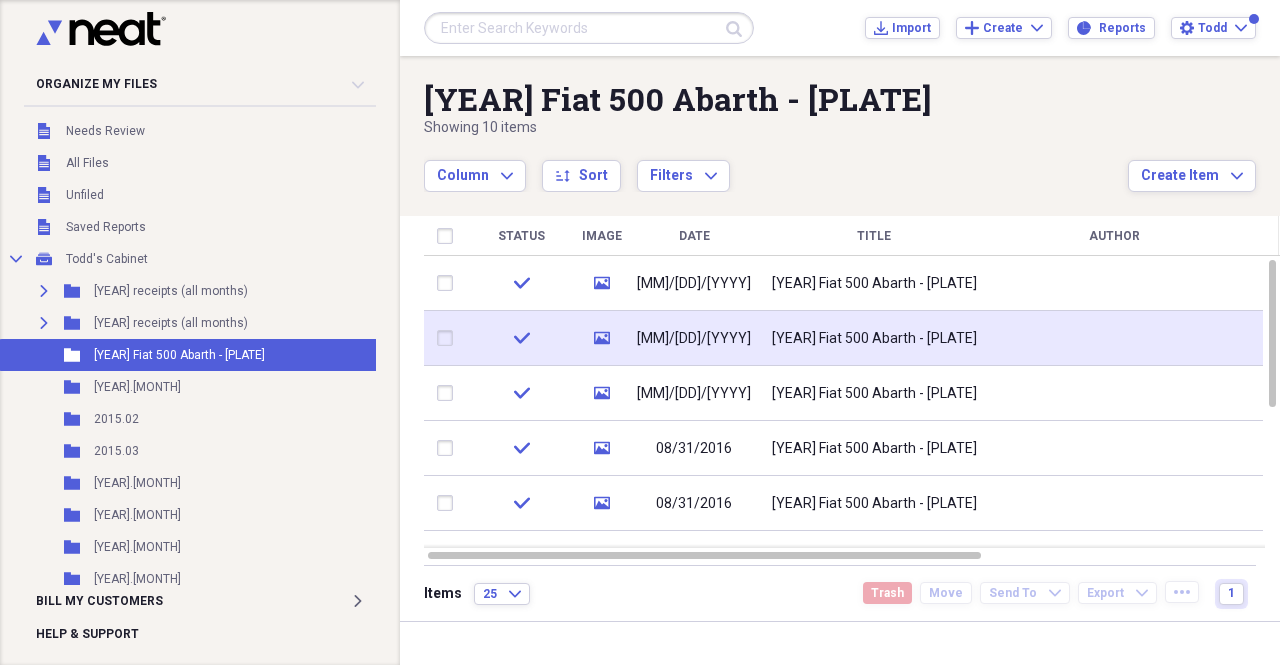 click at bounding box center [1114, 338] 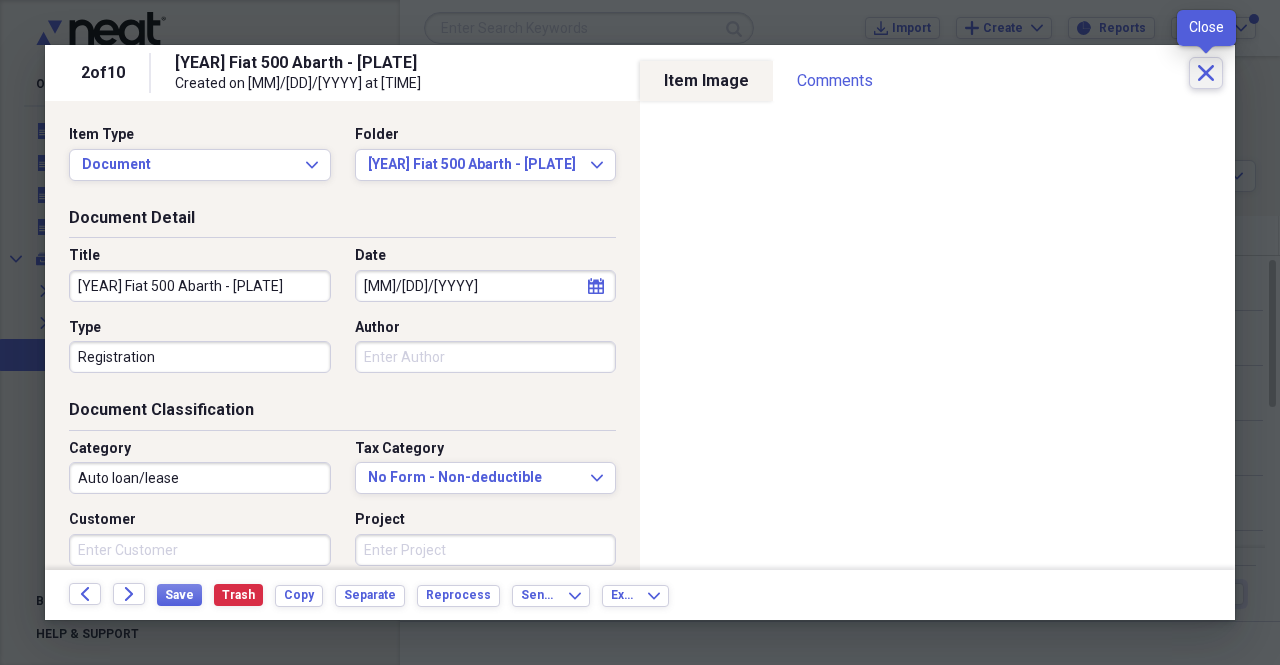 click 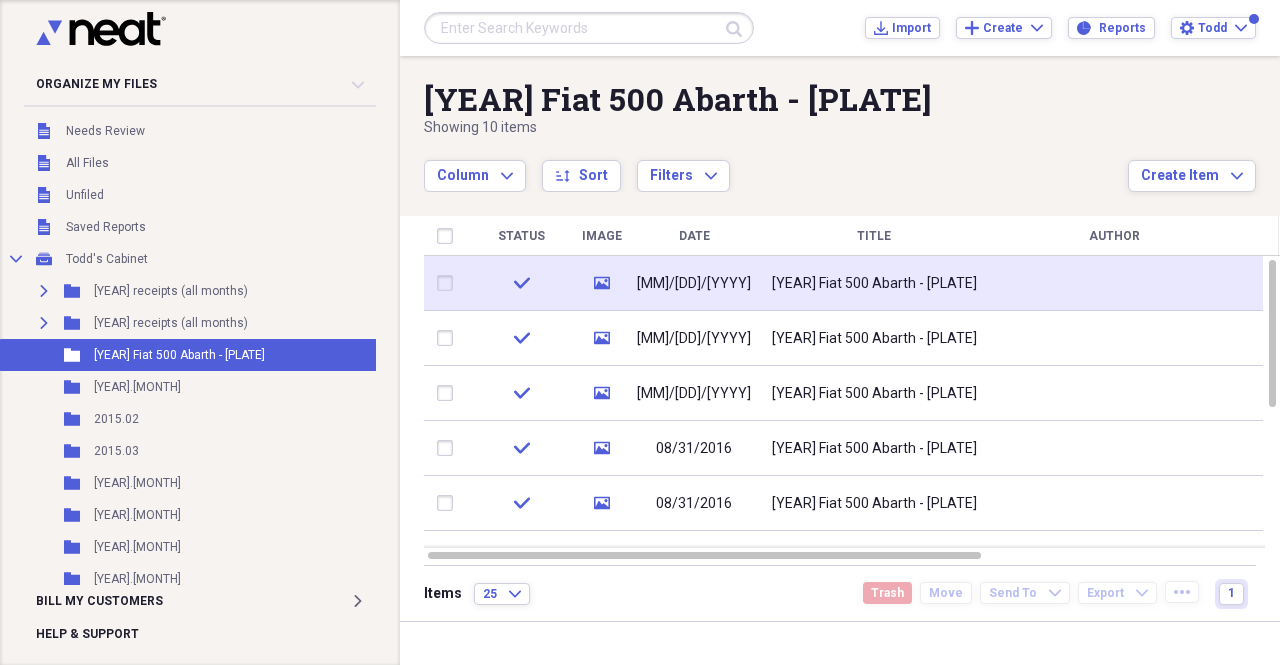 click at bounding box center (449, 283) 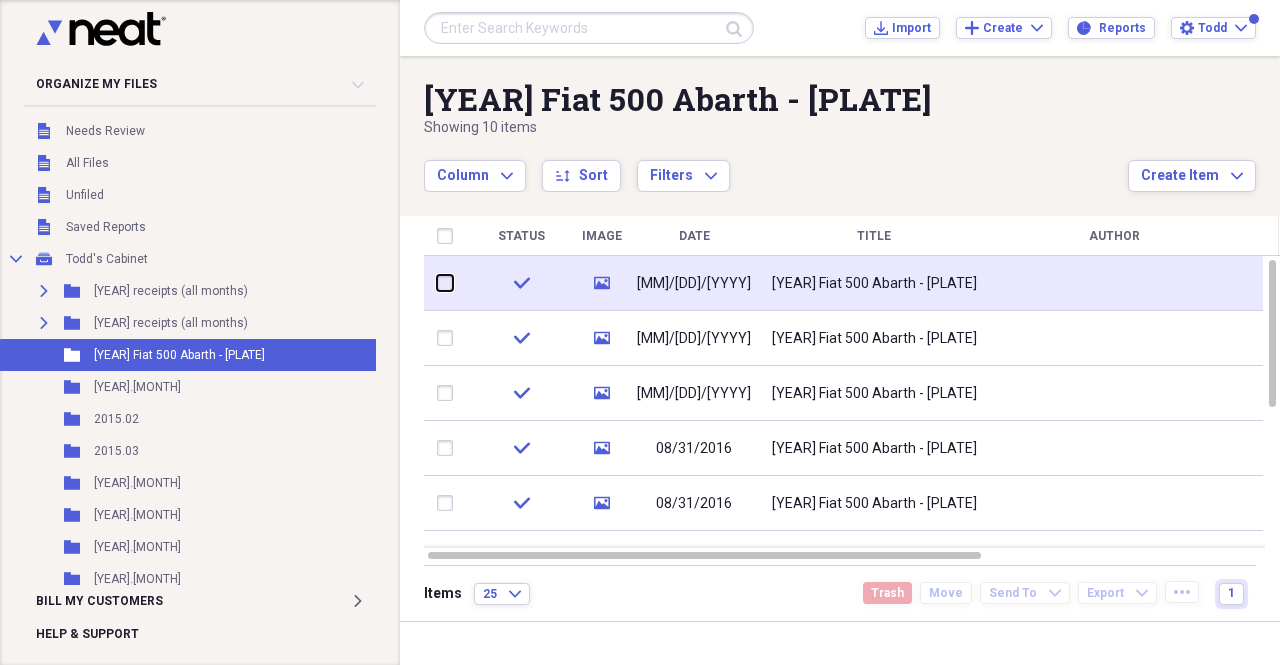 click at bounding box center [437, 283] 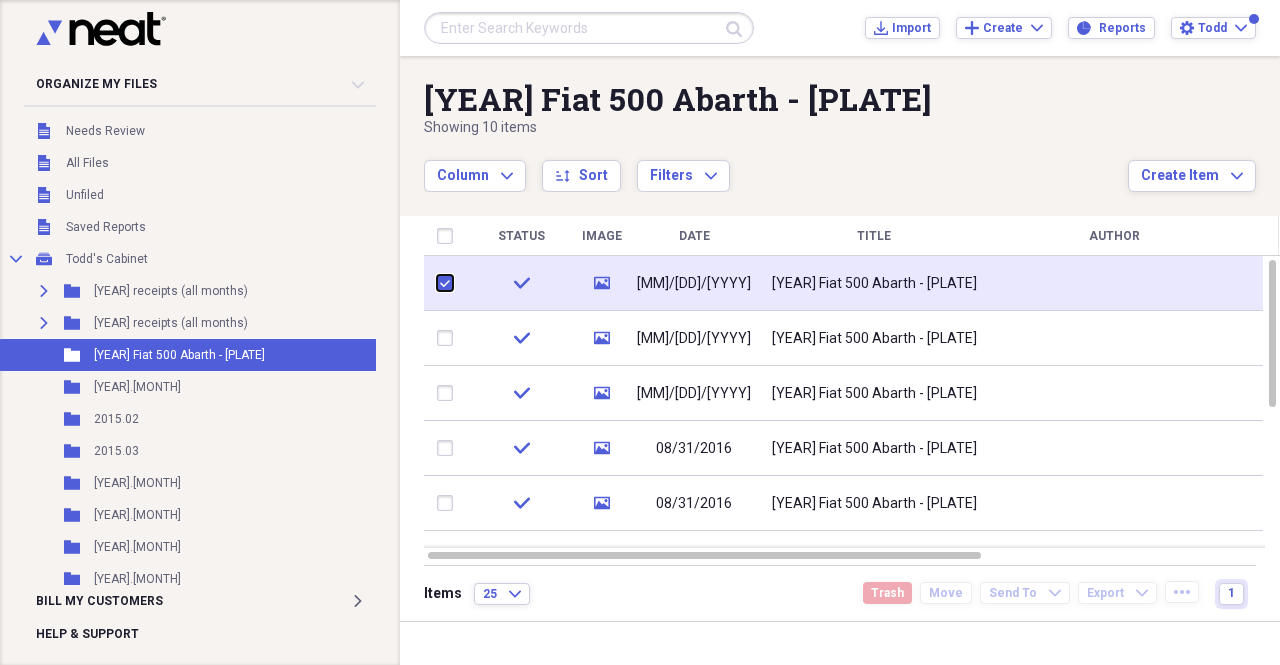 checkbox on "true" 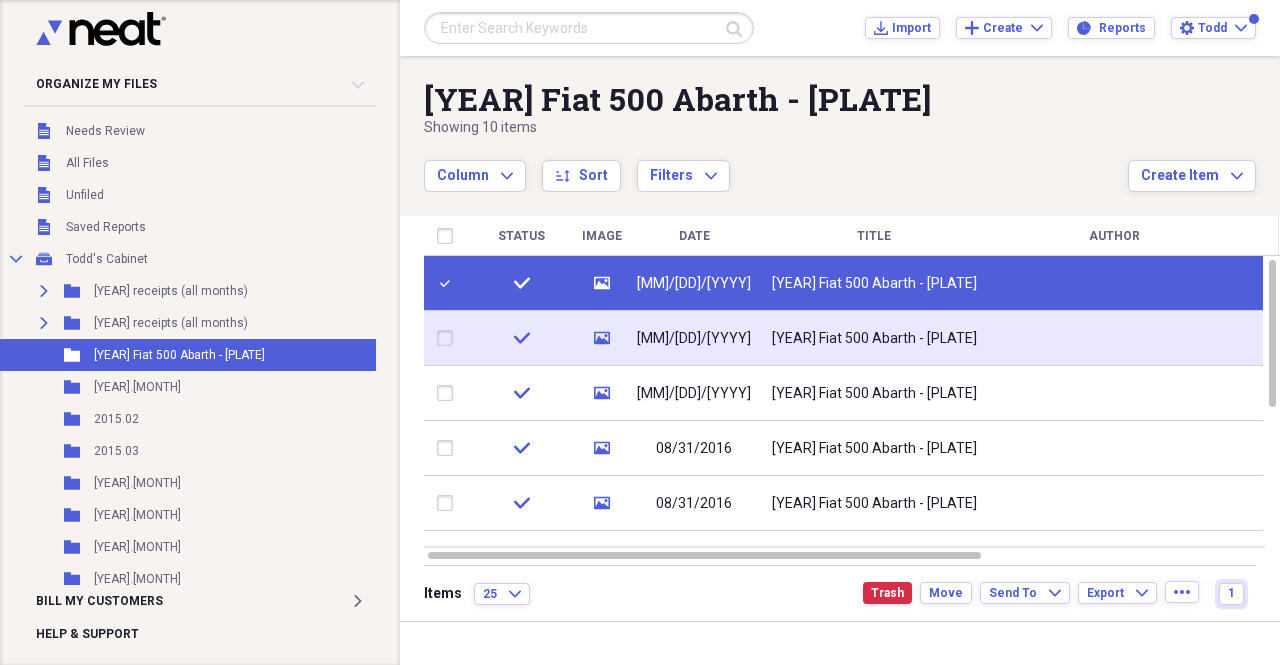 click at bounding box center [449, 338] 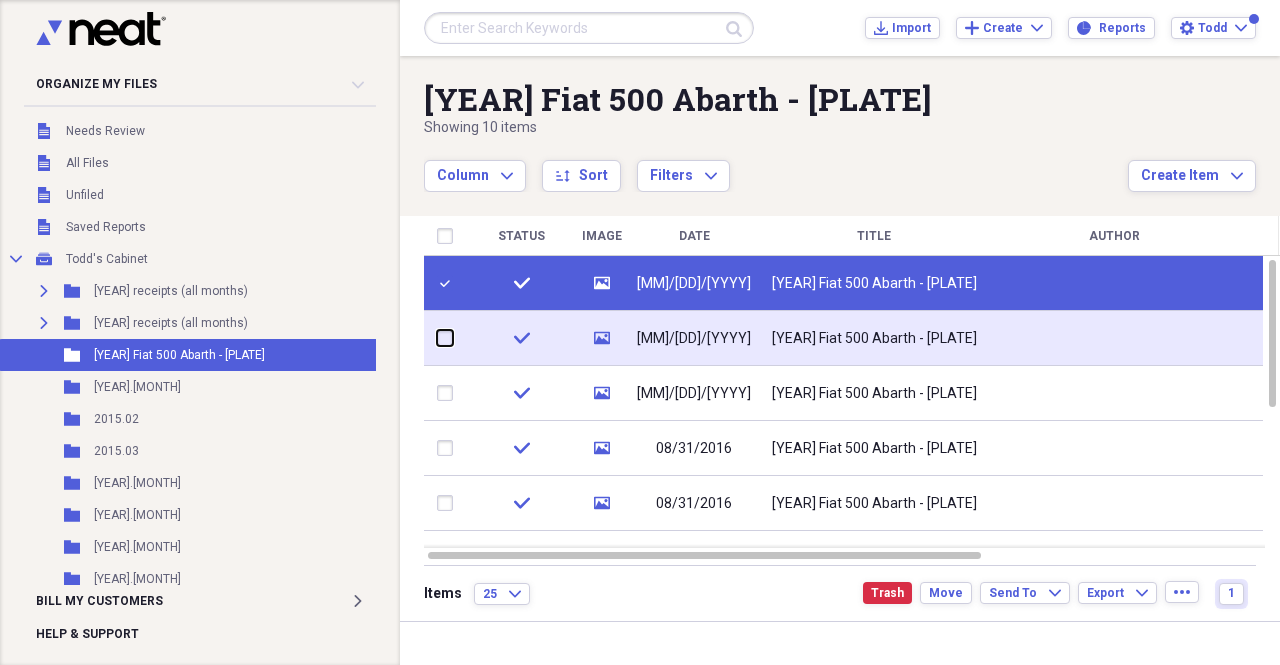 click at bounding box center [437, 338] 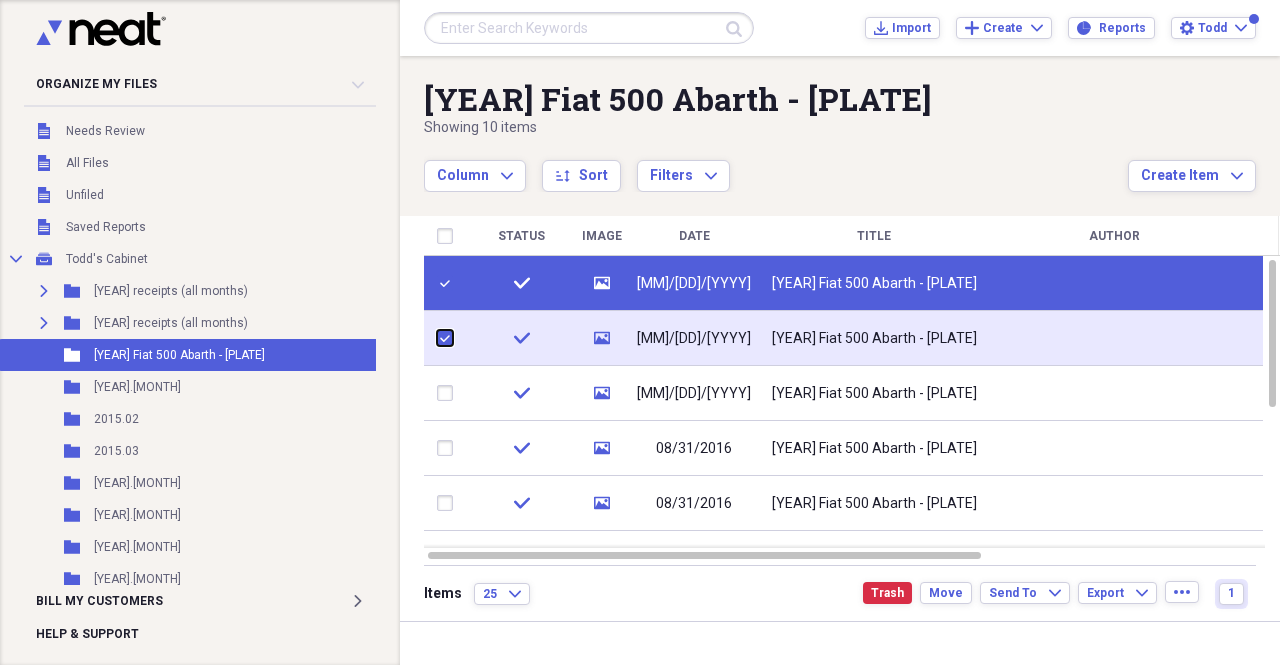 checkbox on "true" 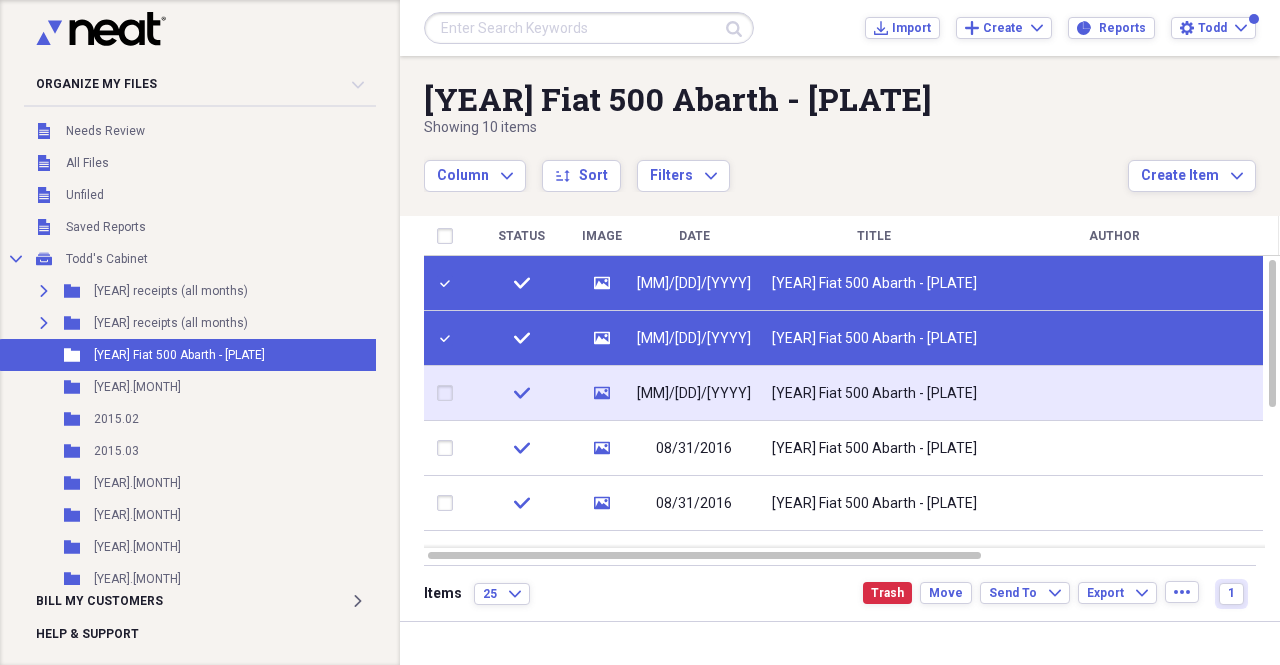 click at bounding box center [449, 393] 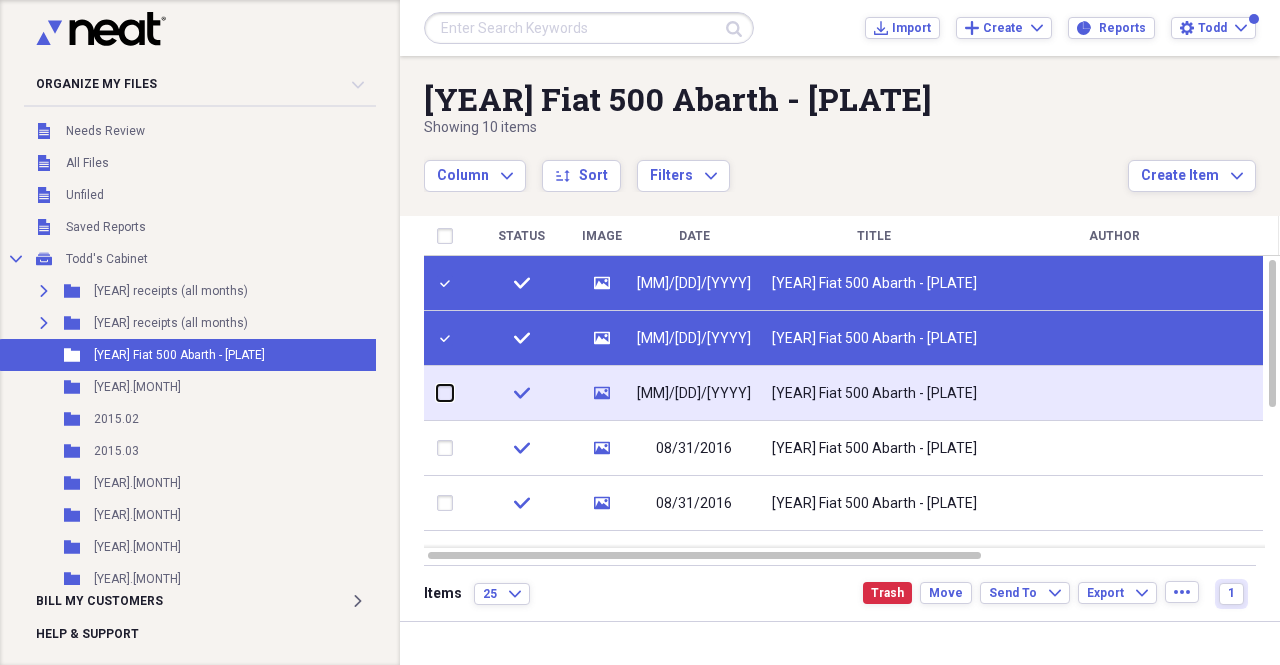click at bounding box center (437, 393) 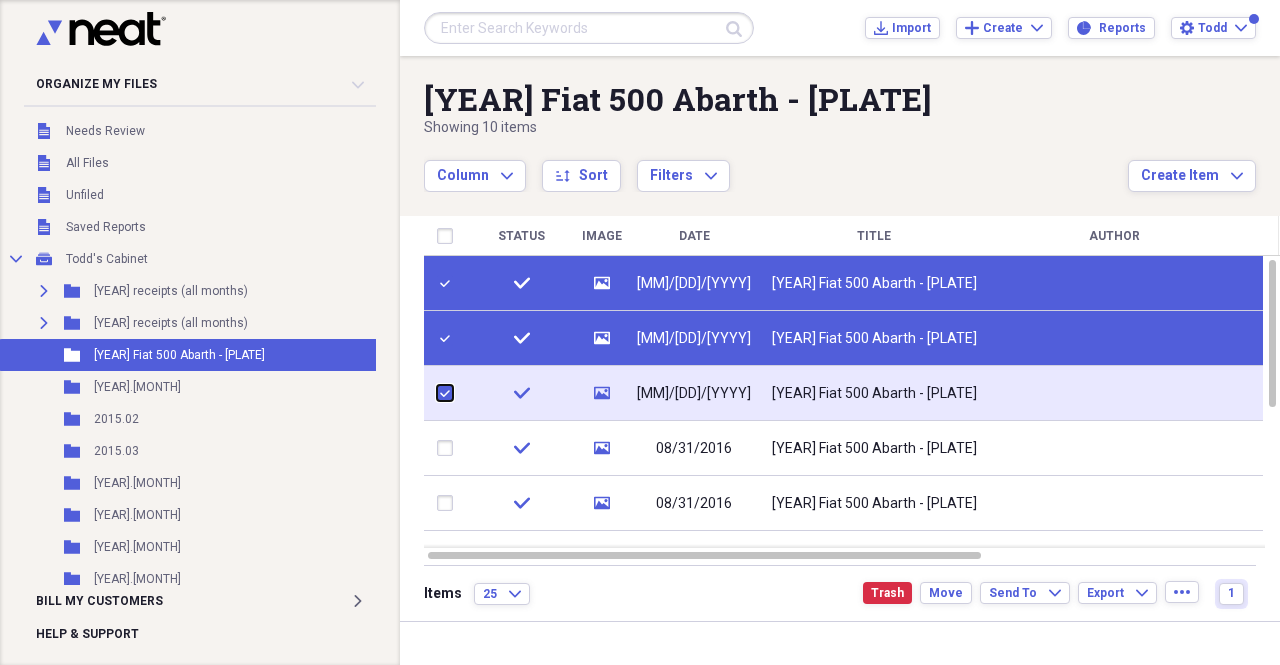 checkbox on "true" 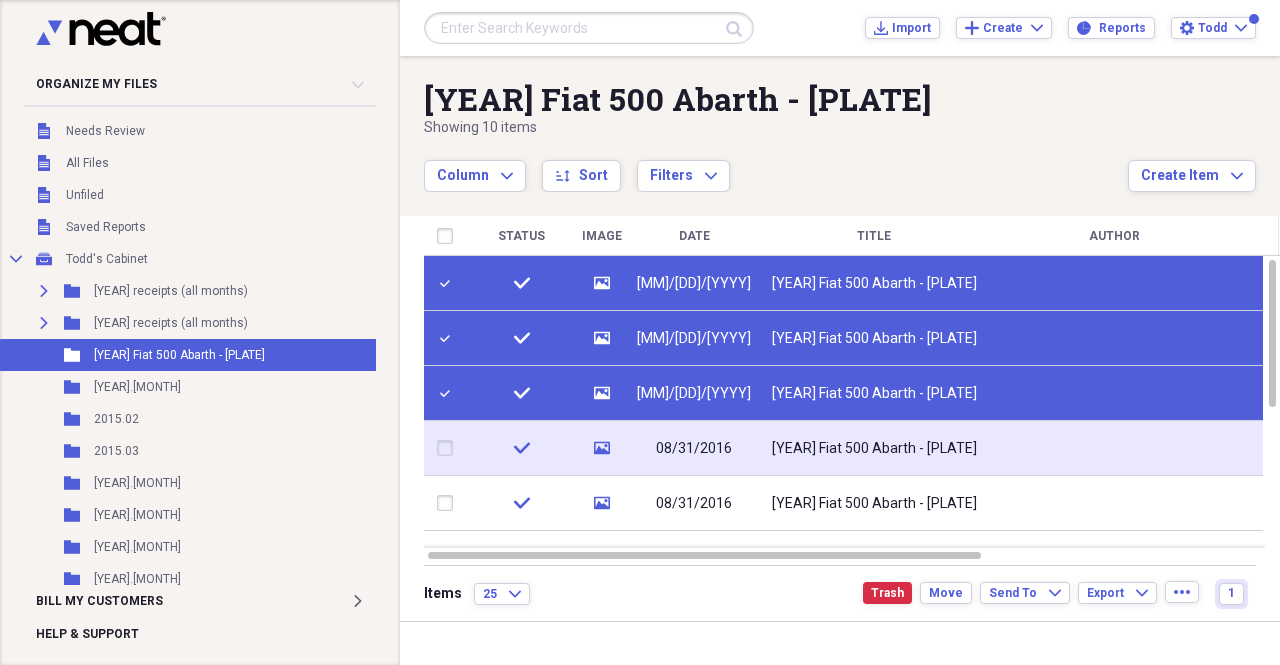 click at bounding box center (449, 448) 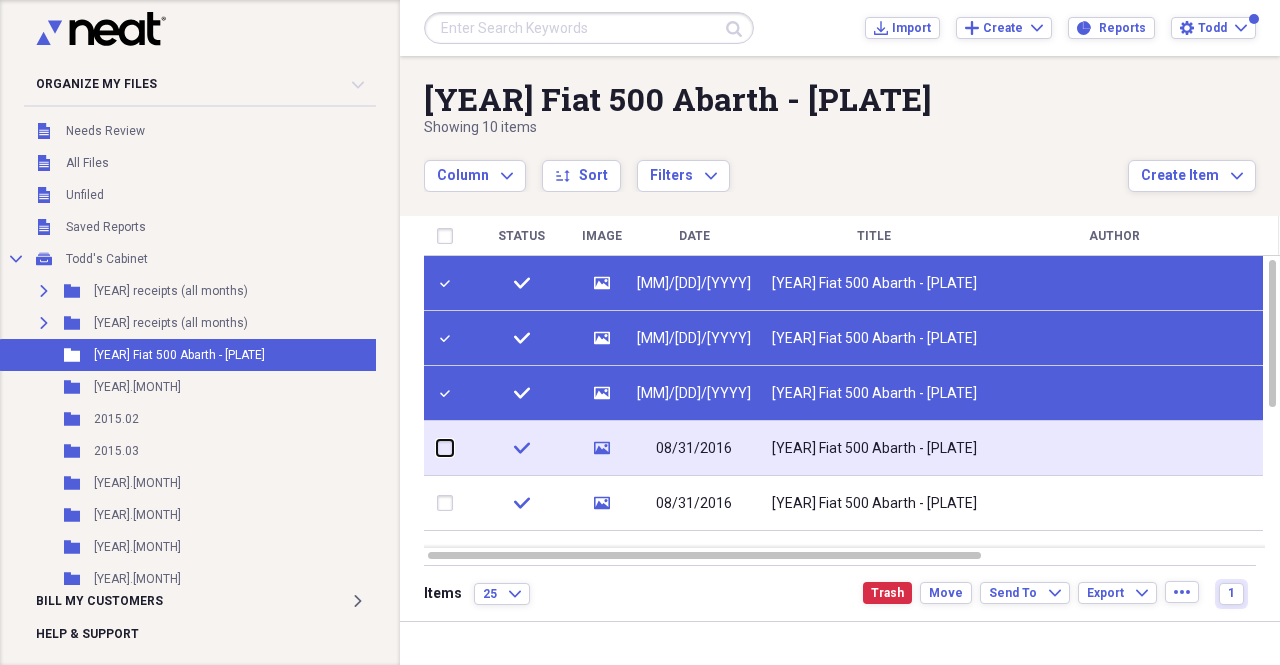 click at bounding box center (437, 448) 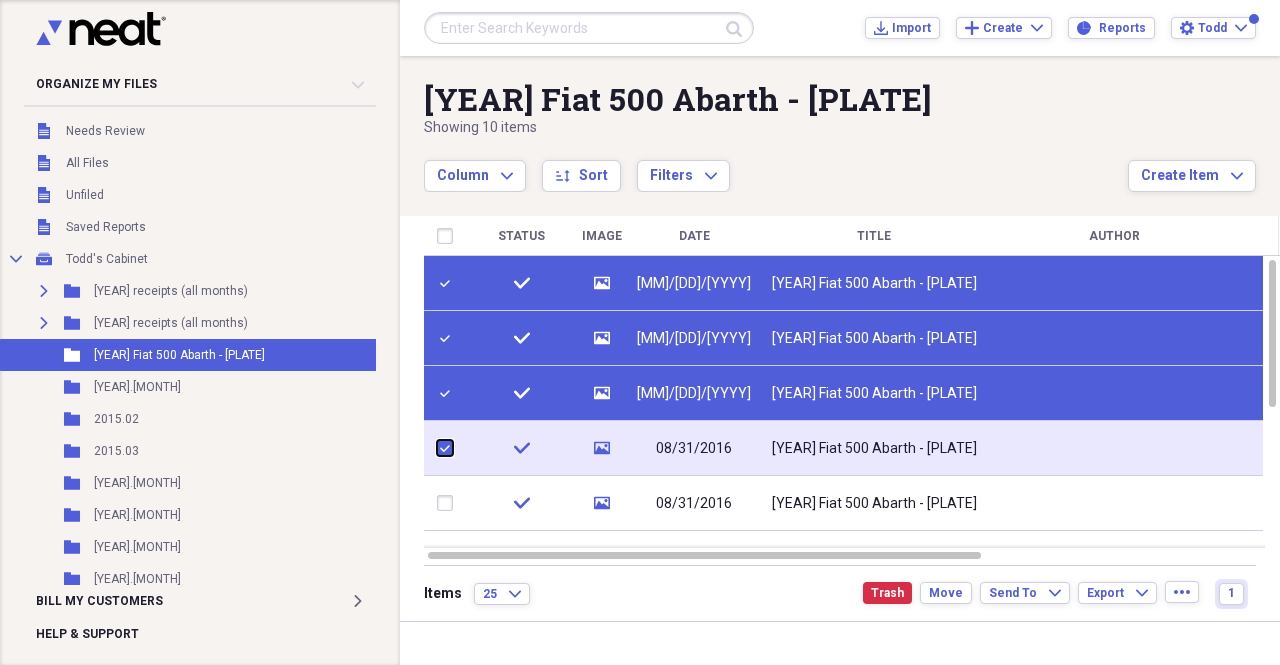 checkbox on "true" 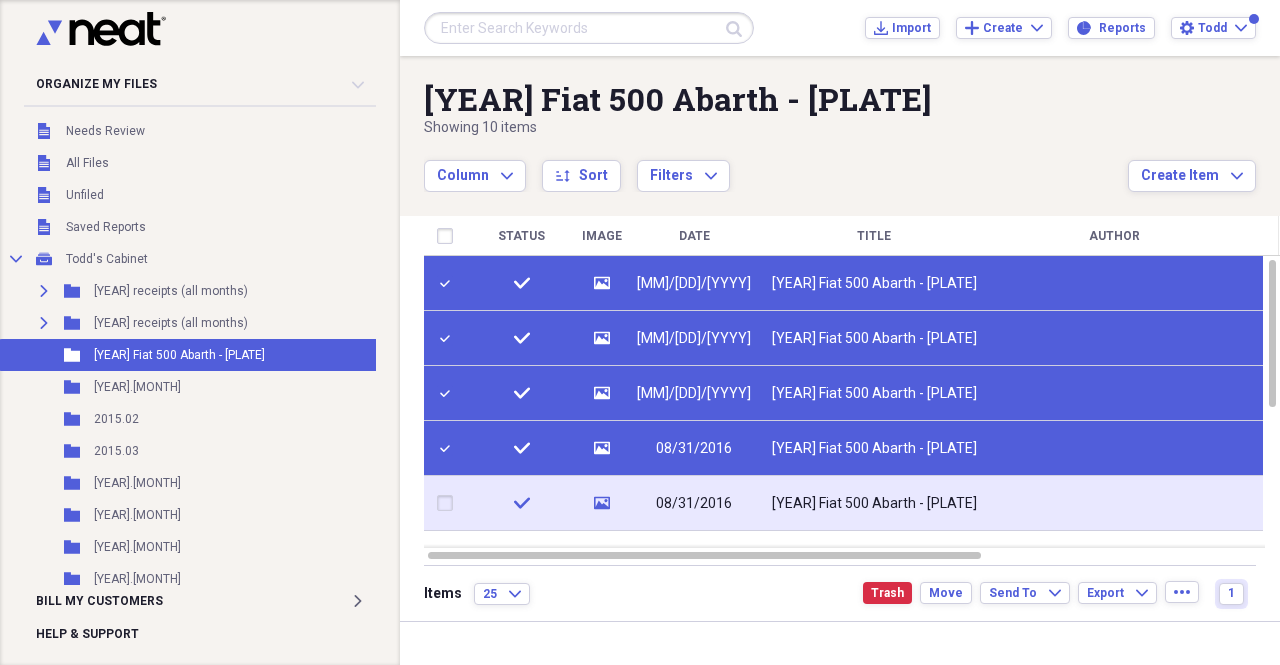 click at bounding box center [449, 503] 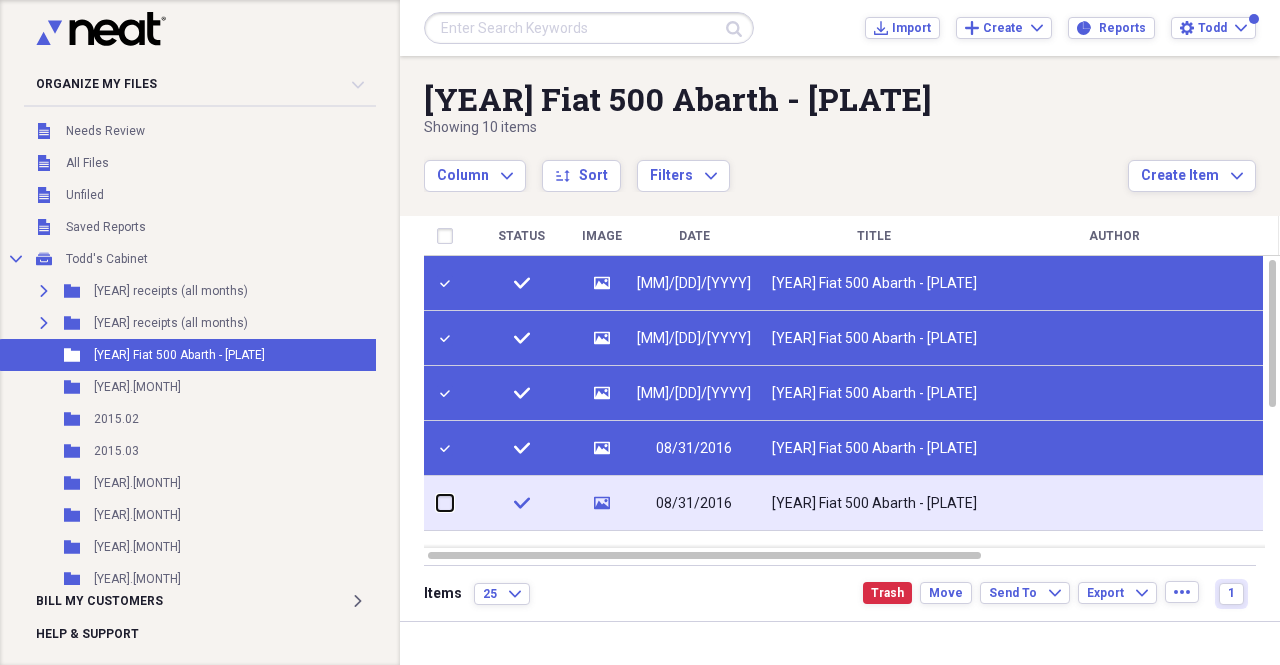 click at bounding box center [437, 503] 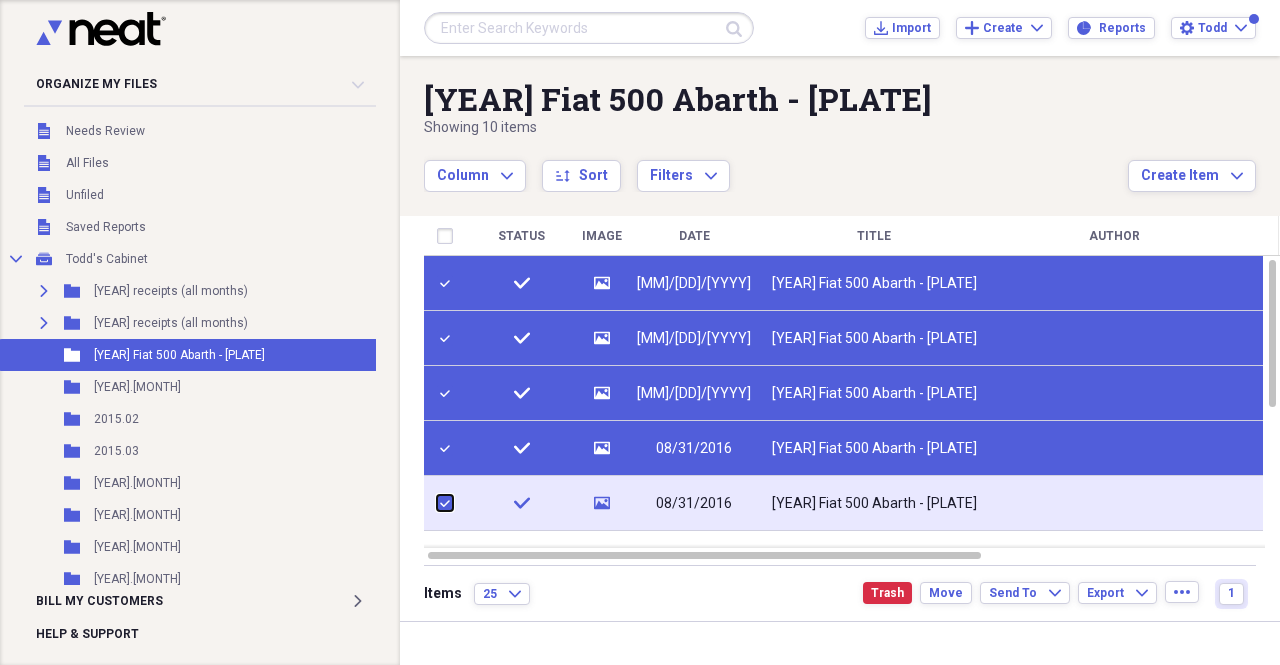 checkbox on "true" 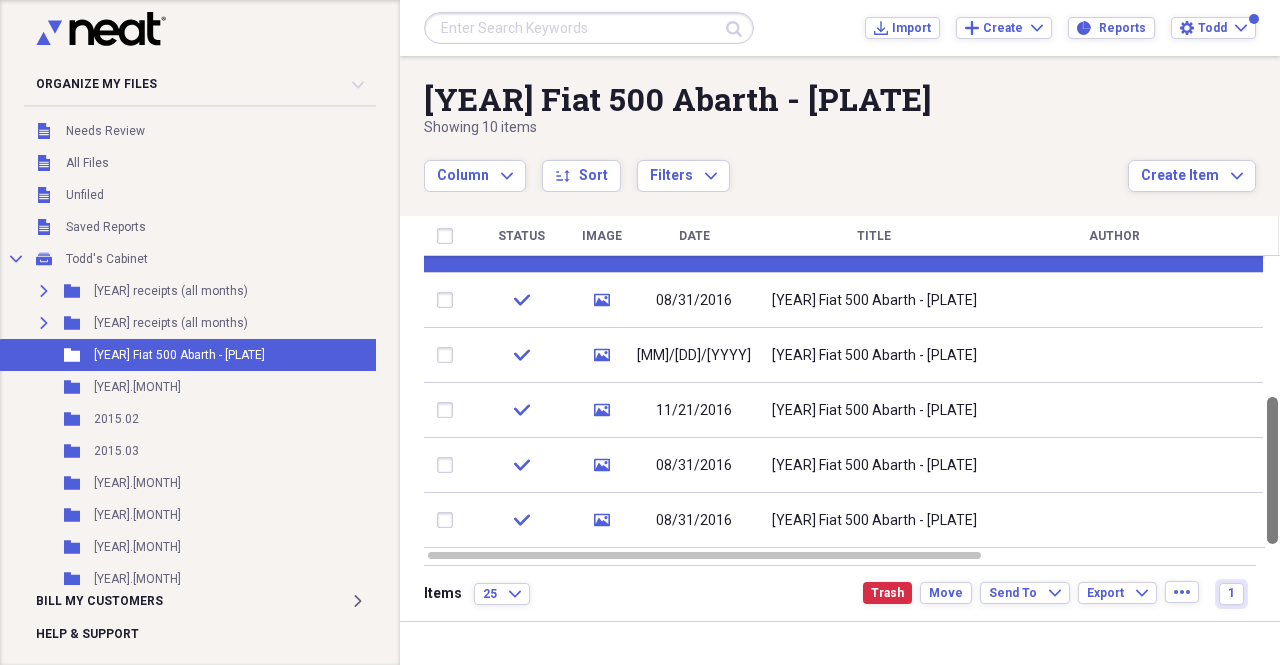 drag, startPoint x: 1272, startPoint y: 293, endPoint x: 1266, endPoint y: 449, distance: 156.11534 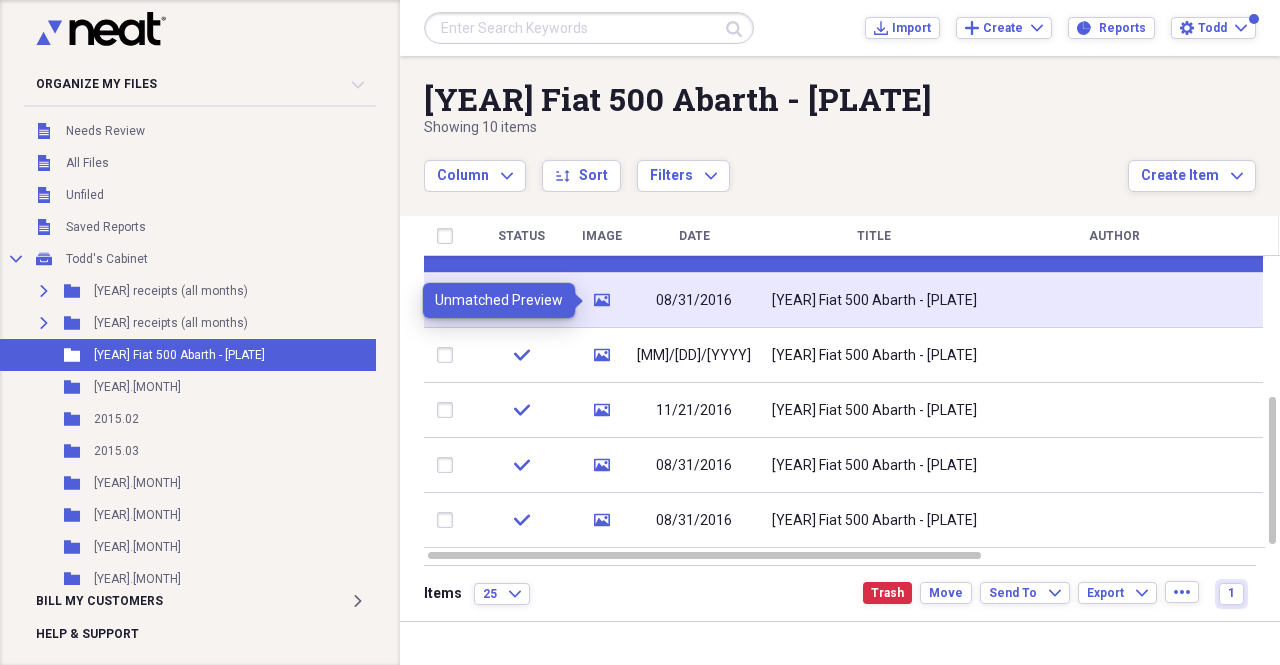 click 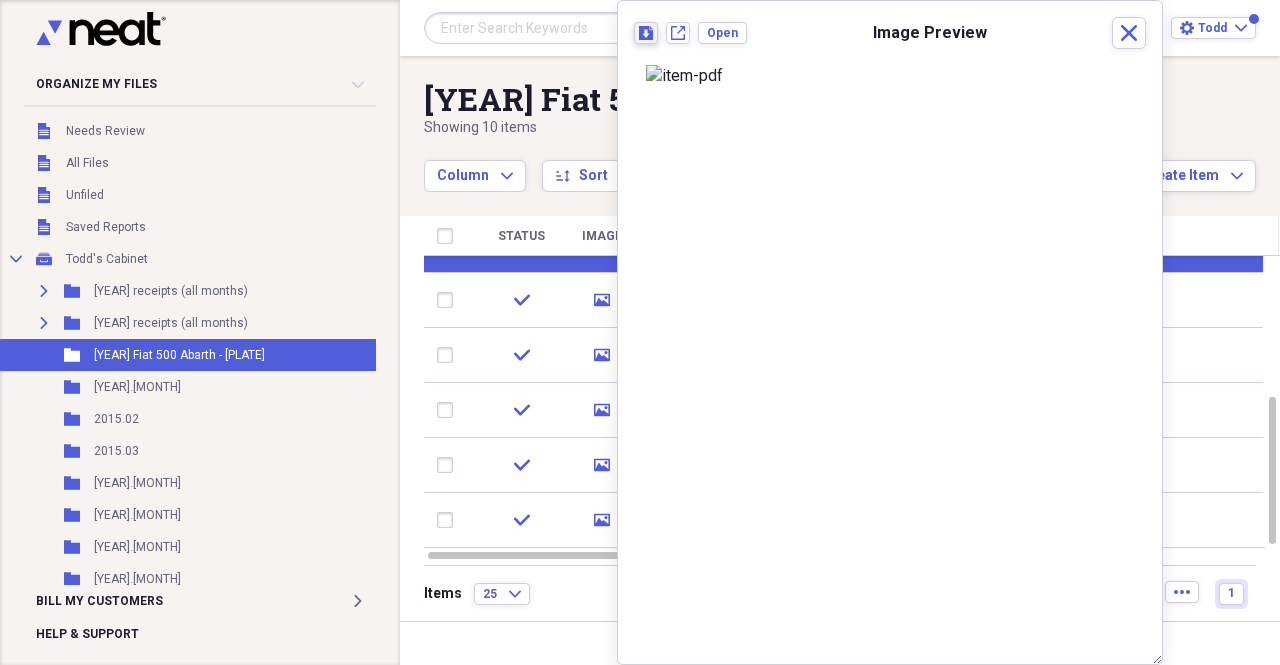 click 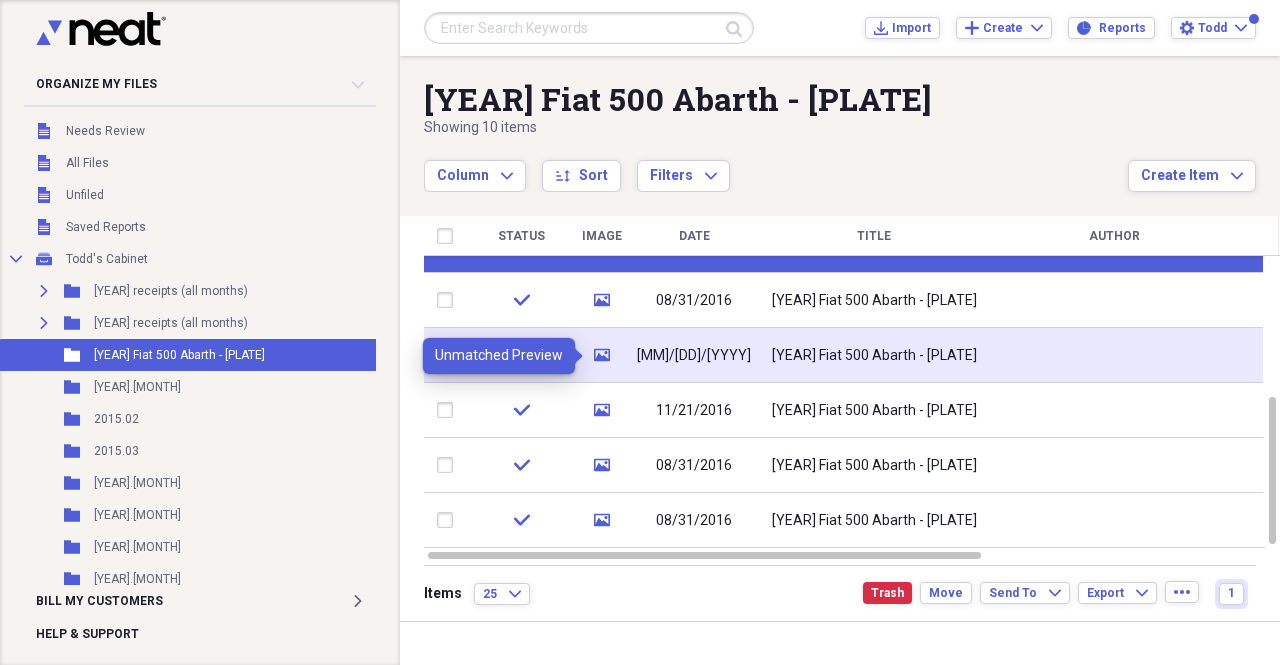 click 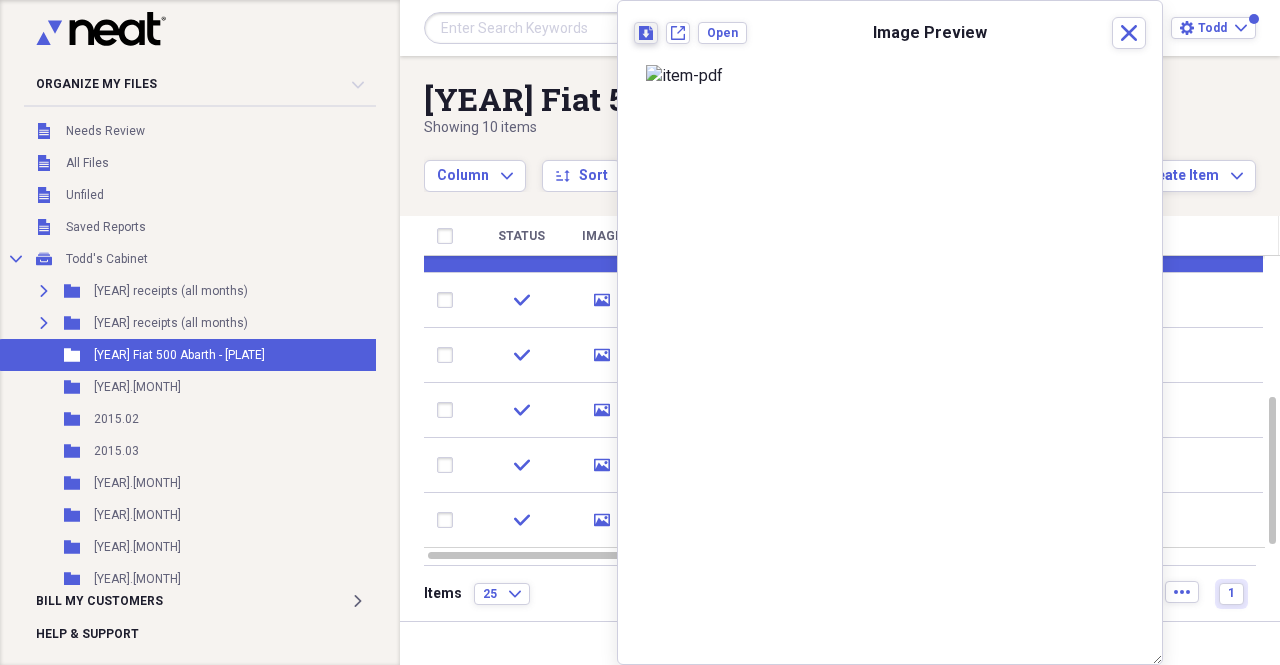 click on "Download" 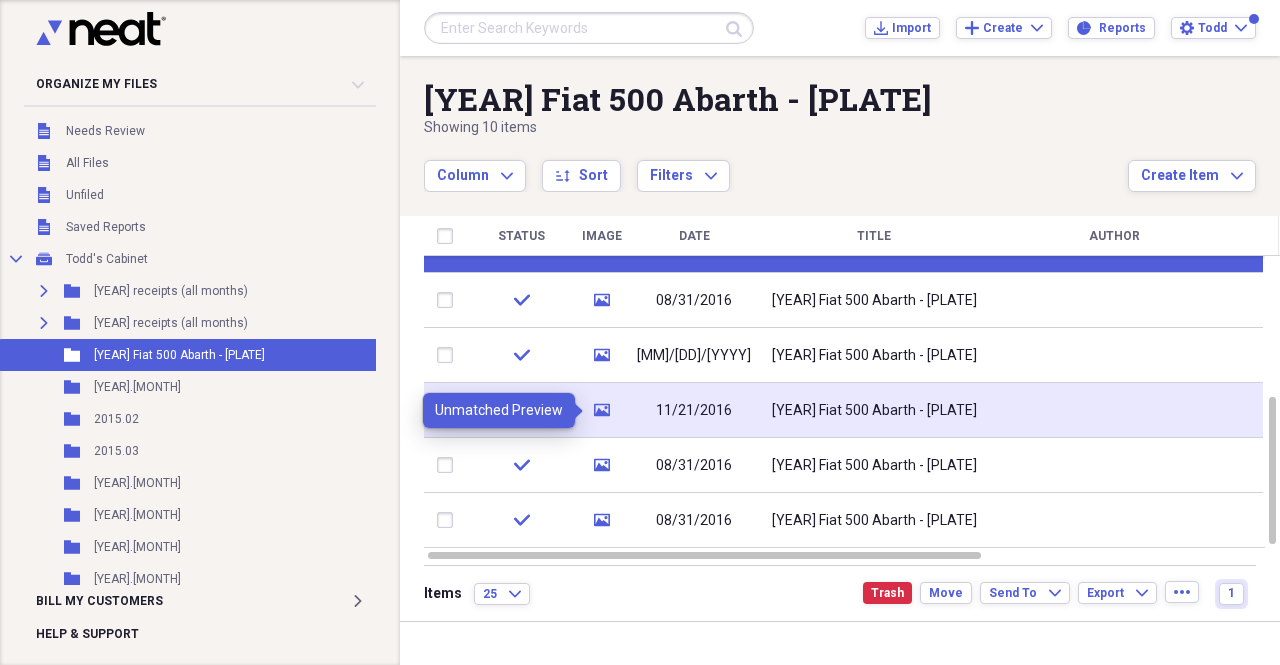 click on "media" 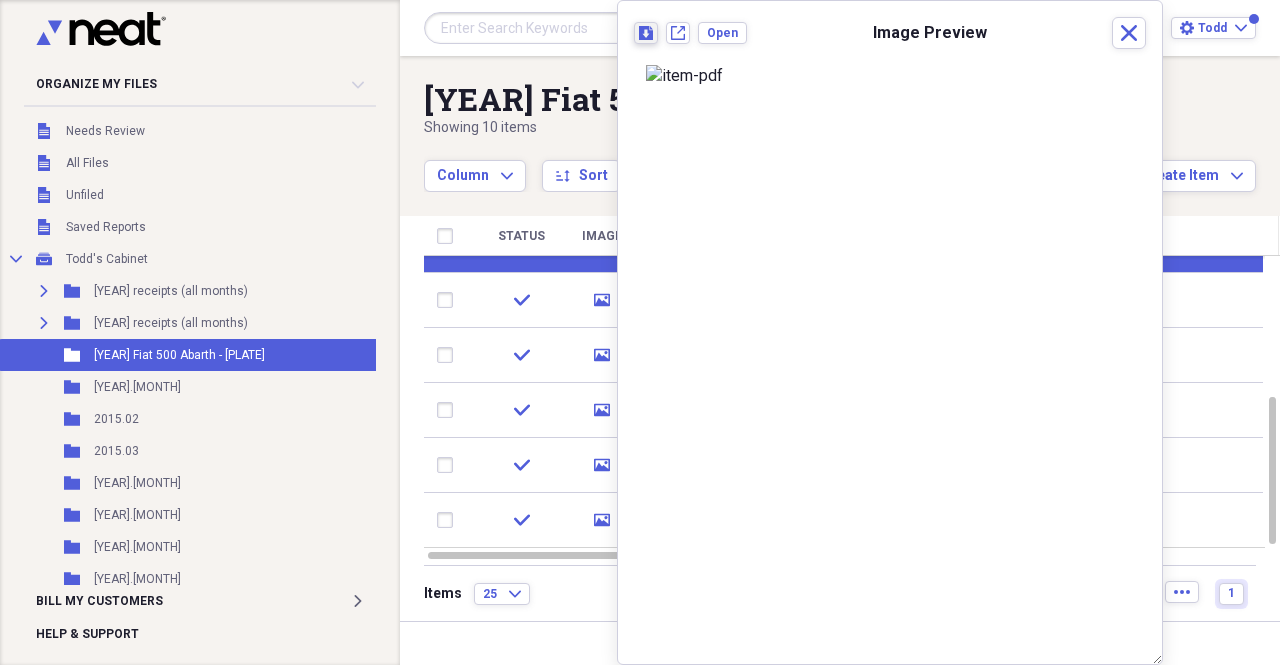 click 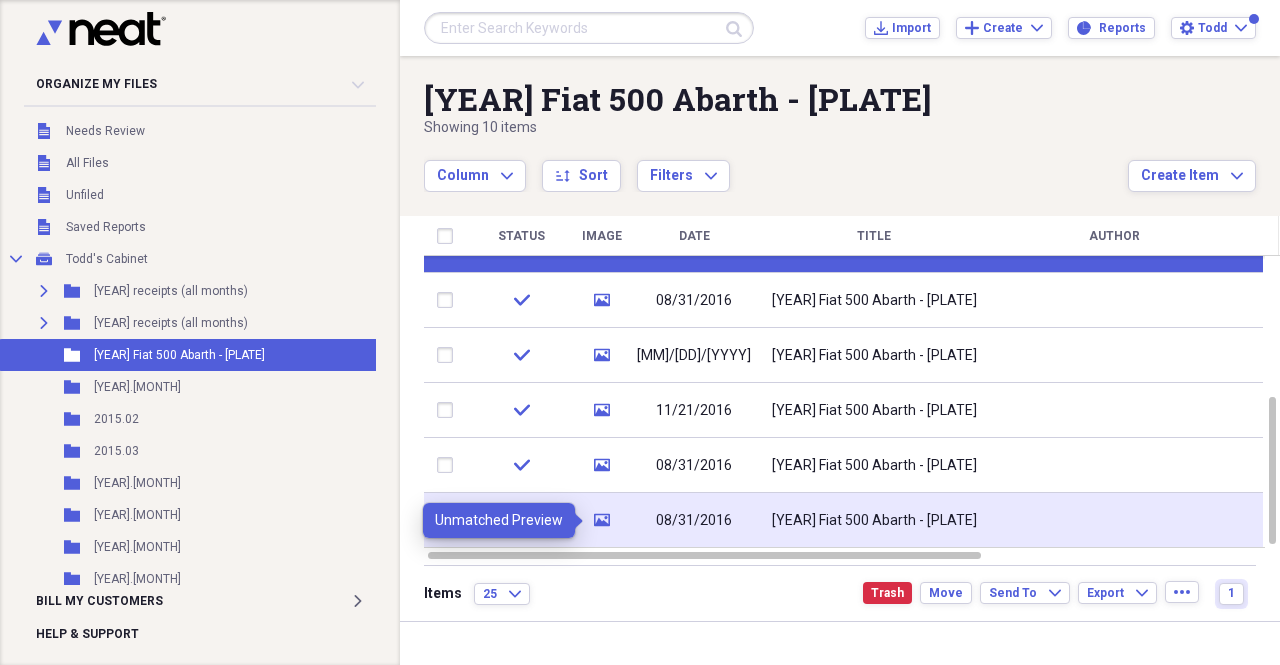 click 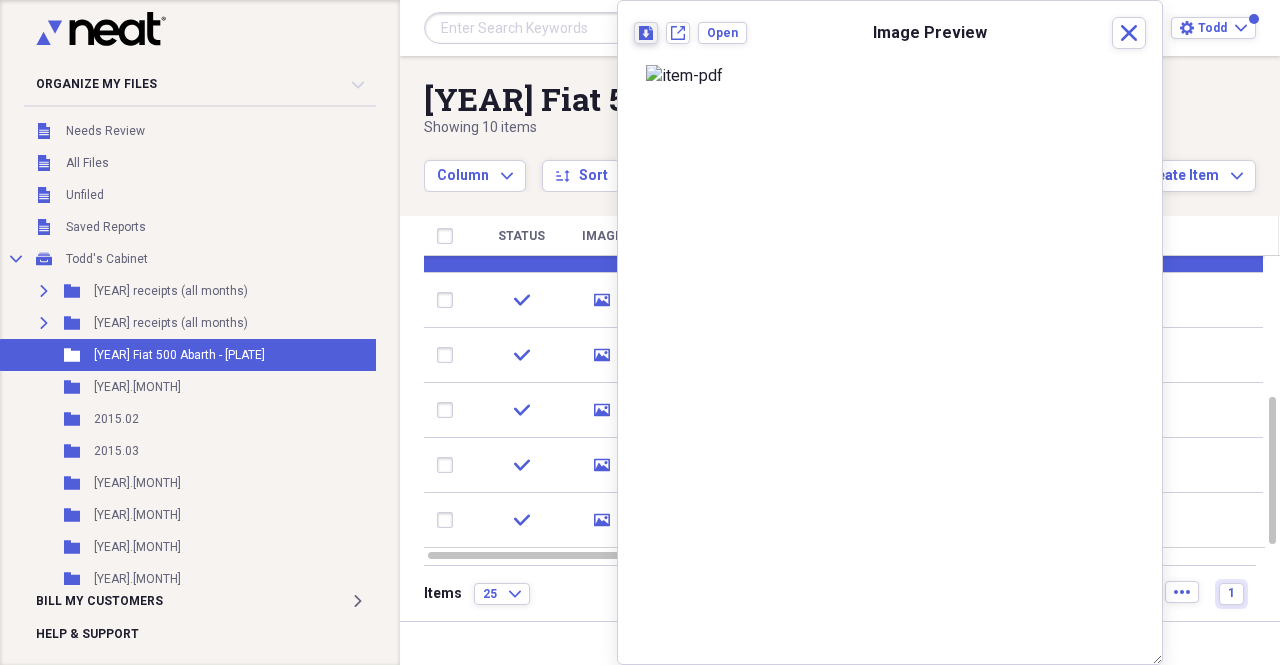 click 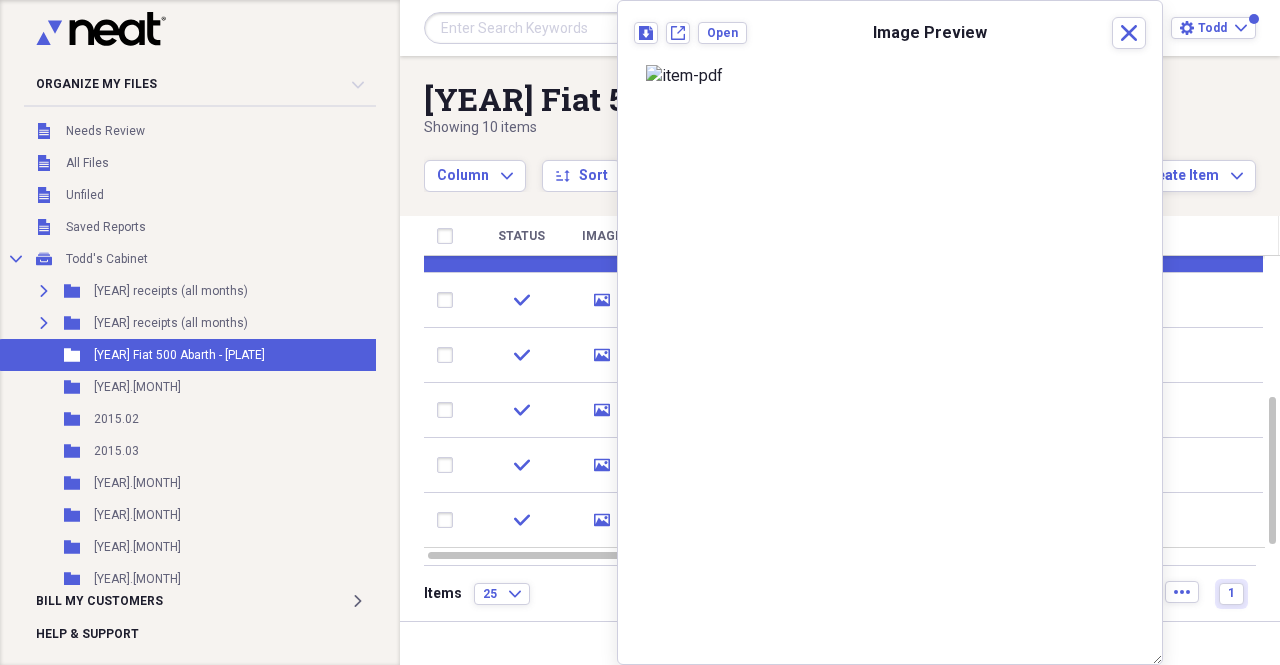 click on "Download New tab Open Image Preview Close" at bounding box center [890, 39] 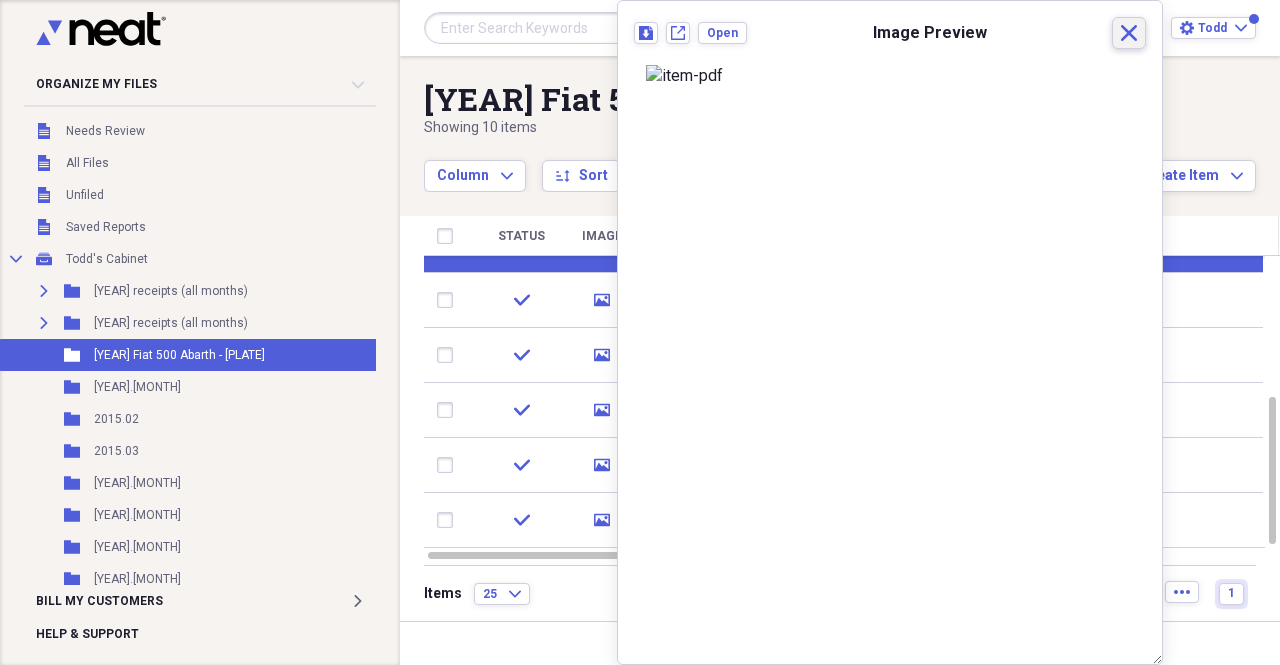click on "Close" 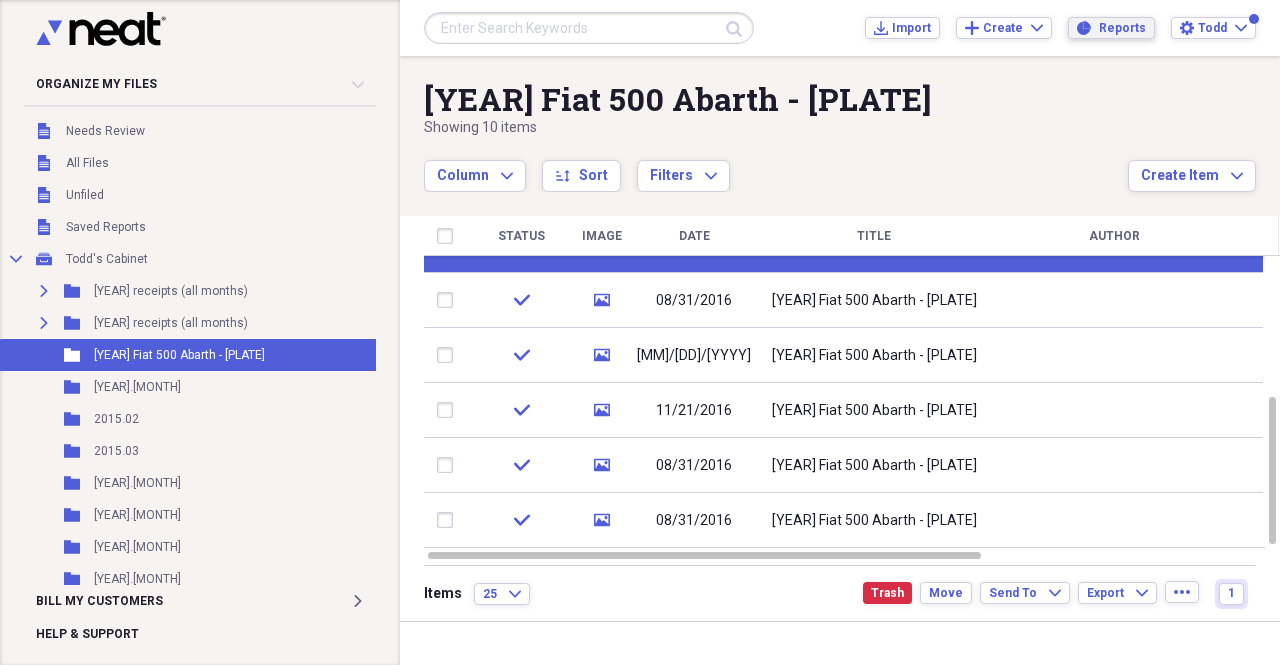 click on "Reports" at bounding box center [1122, 28] 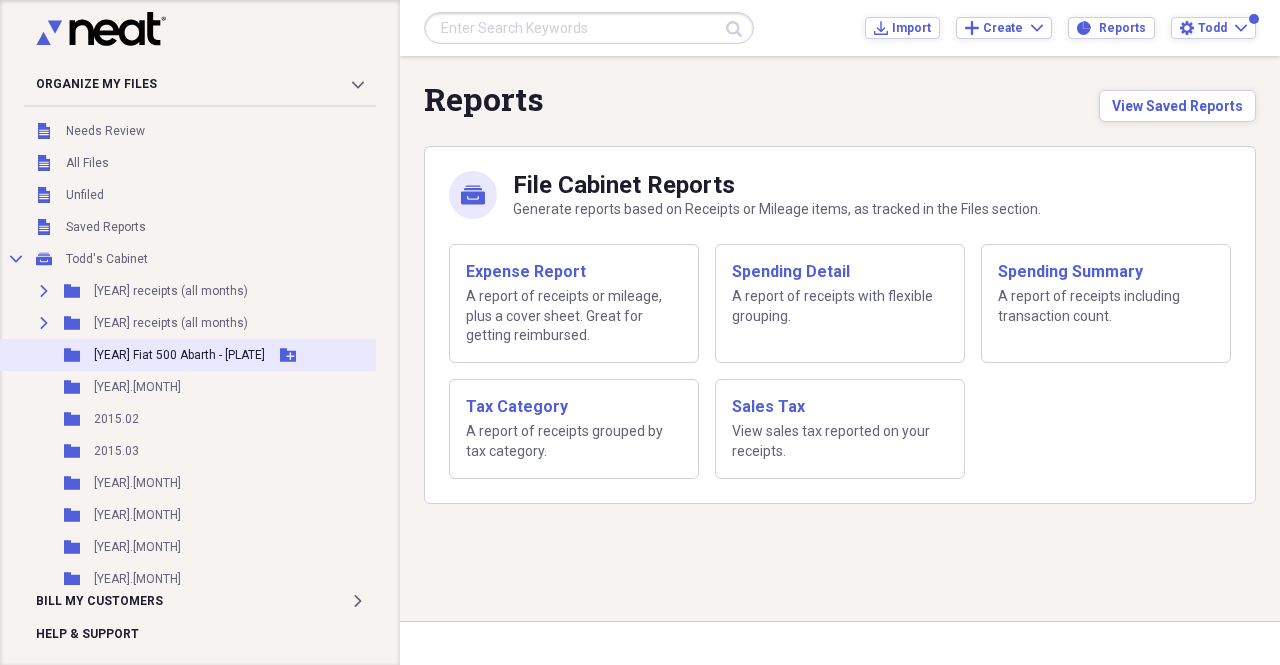 click on "[YEAR] Fiat 500 Abarth - [PLATE]" at bounding box center (179, 355) 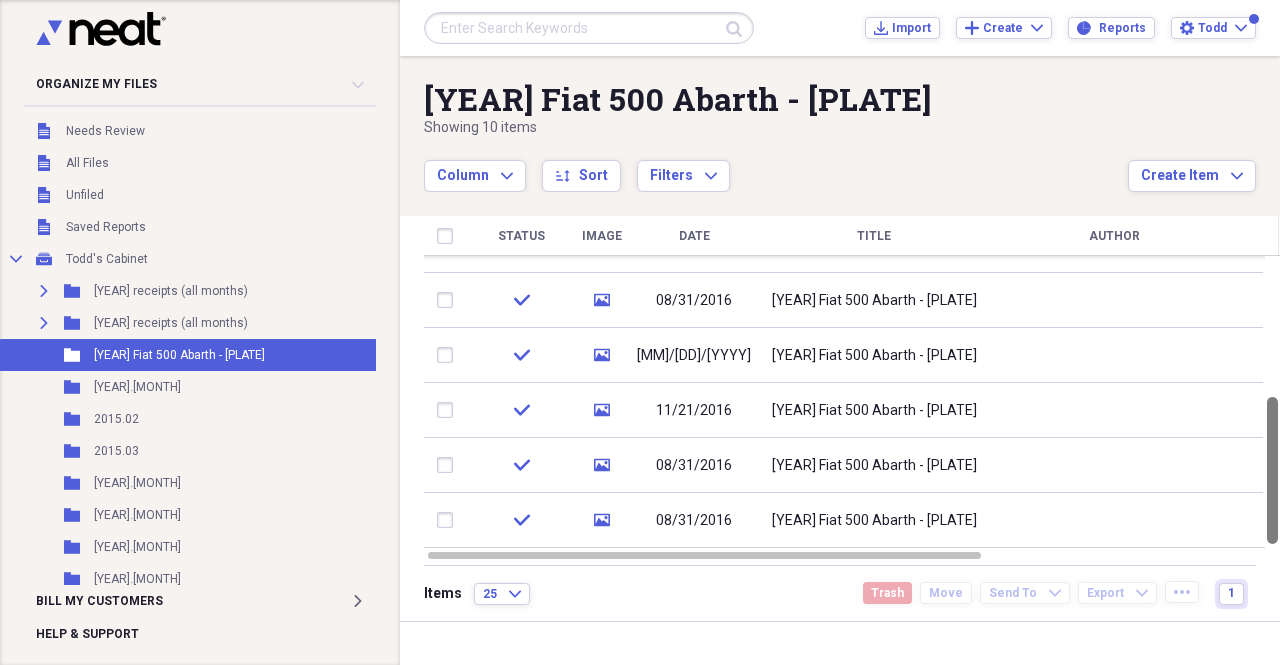 drag, startPoint x: 1268, startPoint y: 291, endPoint x: 1279, endPoint y: 513, distance: 222.27235 